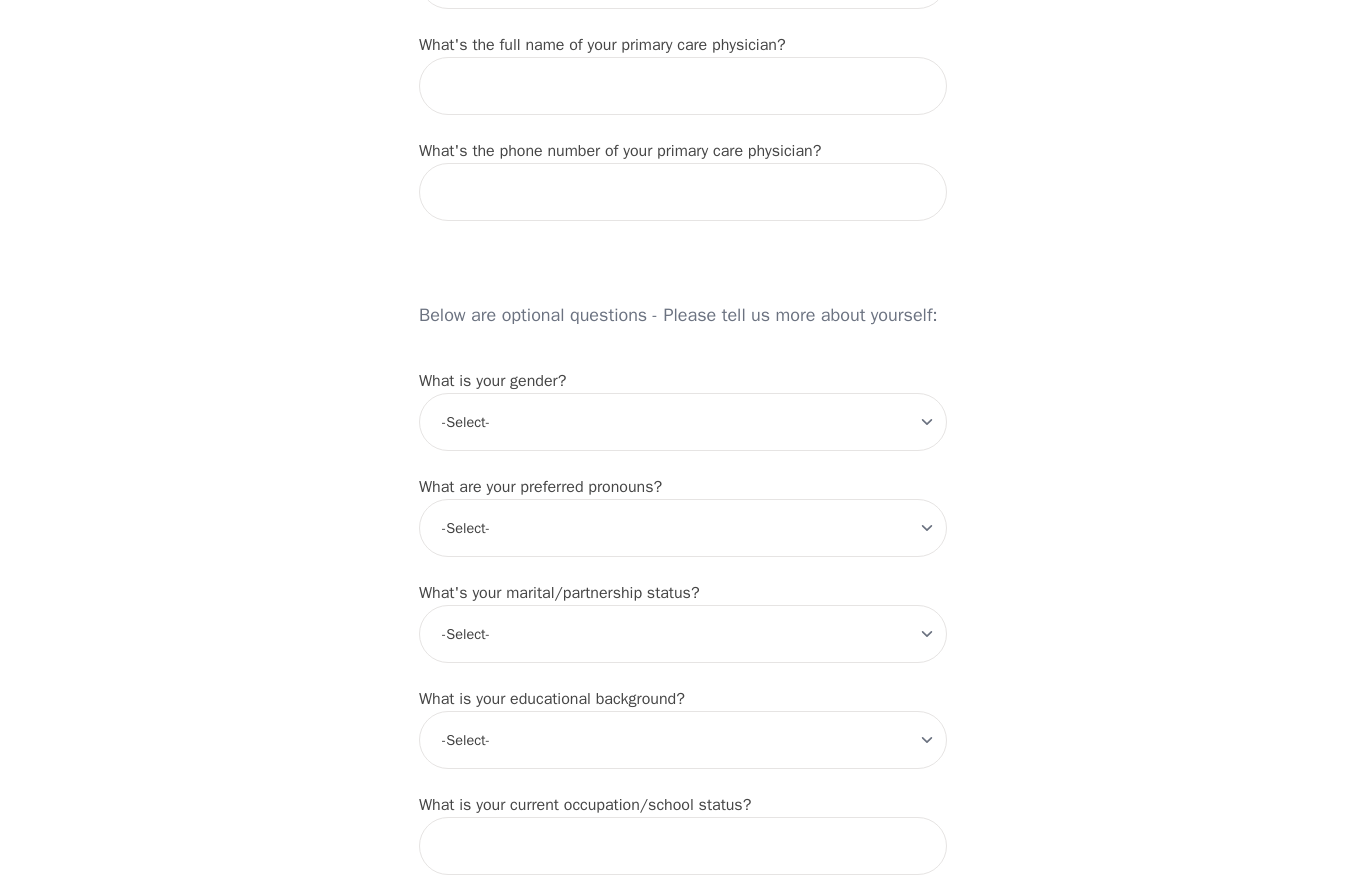 scroll, scrollTop: 1342, scrollLeft: 0, axis: vertical 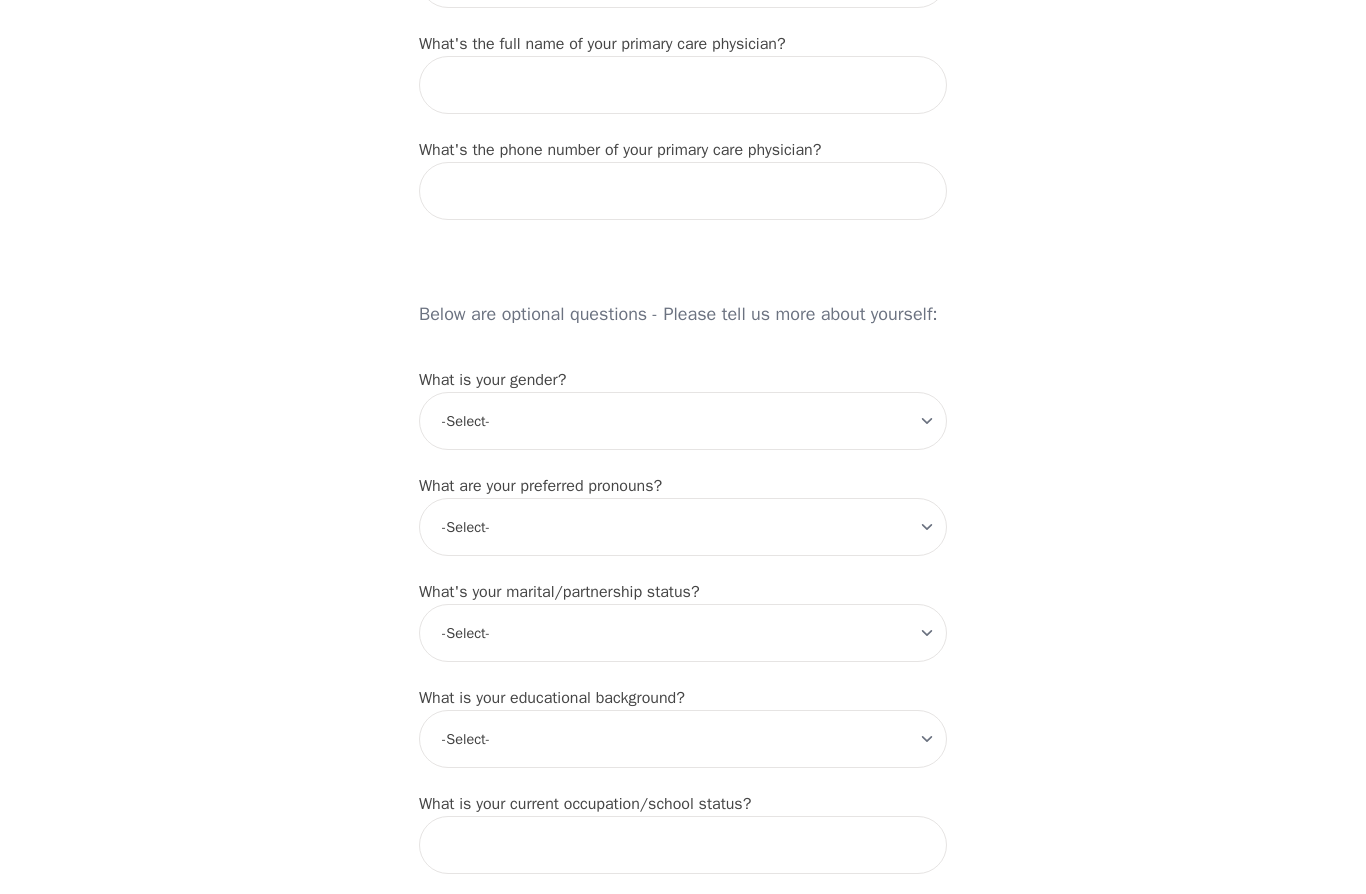 click on "-Select- [DEMOGRAPHIC_DATA] [DEMOGRAPHIC_DATA] [DEMOGRAPHIC_DATA] [DEMOGRAPHIC_DATA] [DEMOGRAPHIC_DATA] prefer_not_to_say" at bounding box center (683, 421) 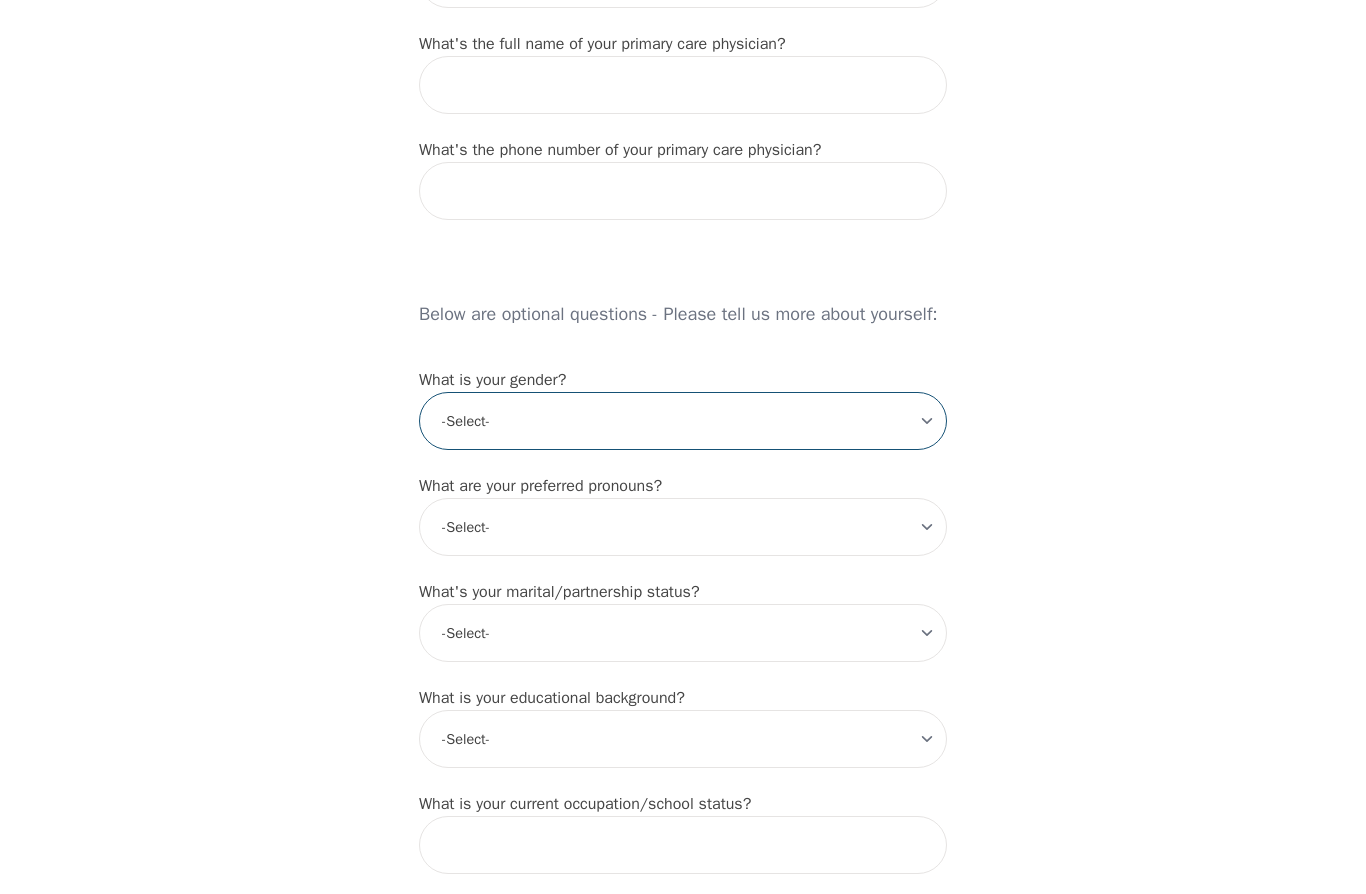 select on "[DEMOGRAPHIC_DATA]" 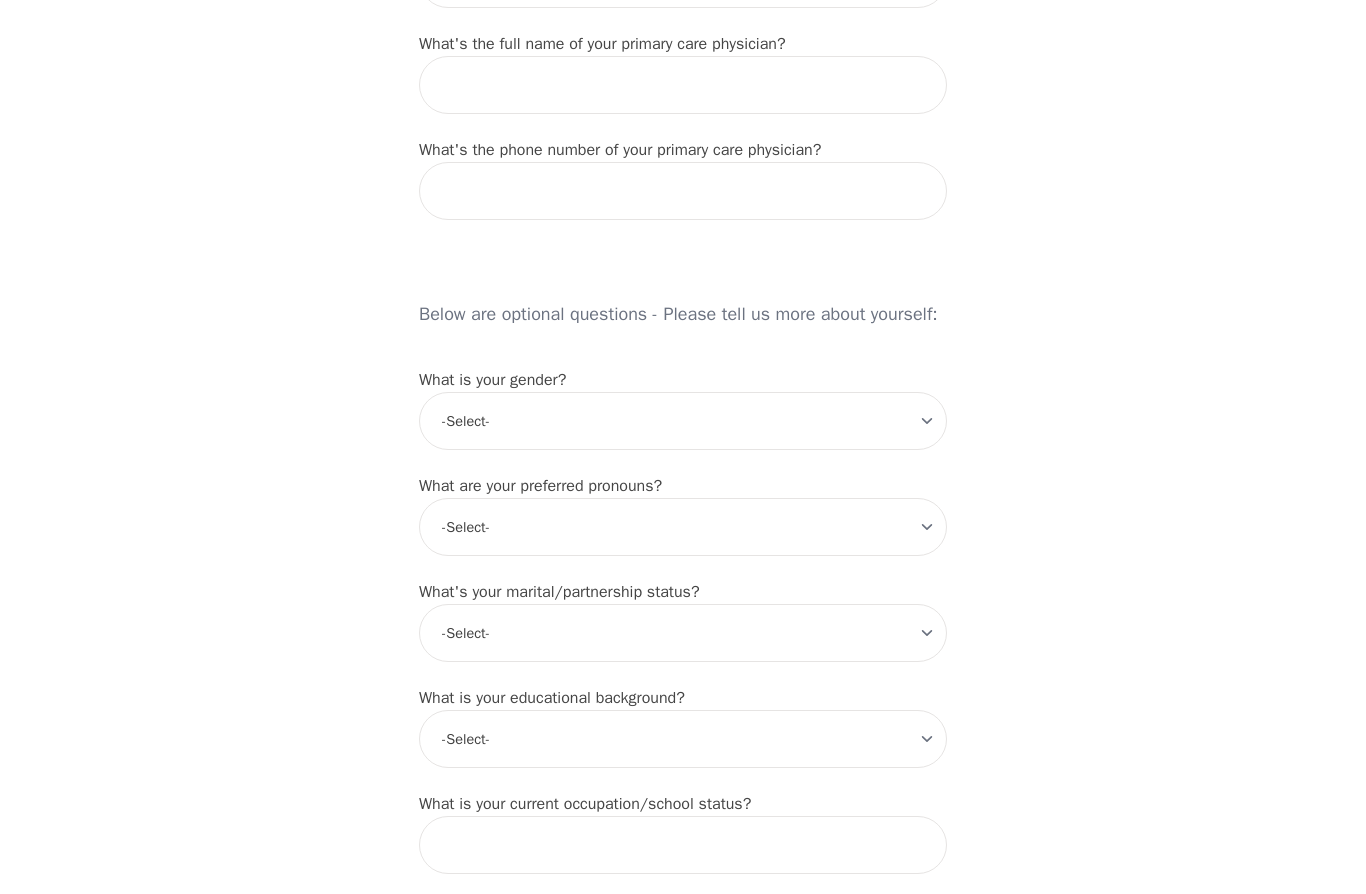 click on "-Select- he/him she/her they/them ze/zir xe/xem ey/em ve/ver tey/ter e/e per/per prefer_not_to_say" at bounding box center [683, 527] 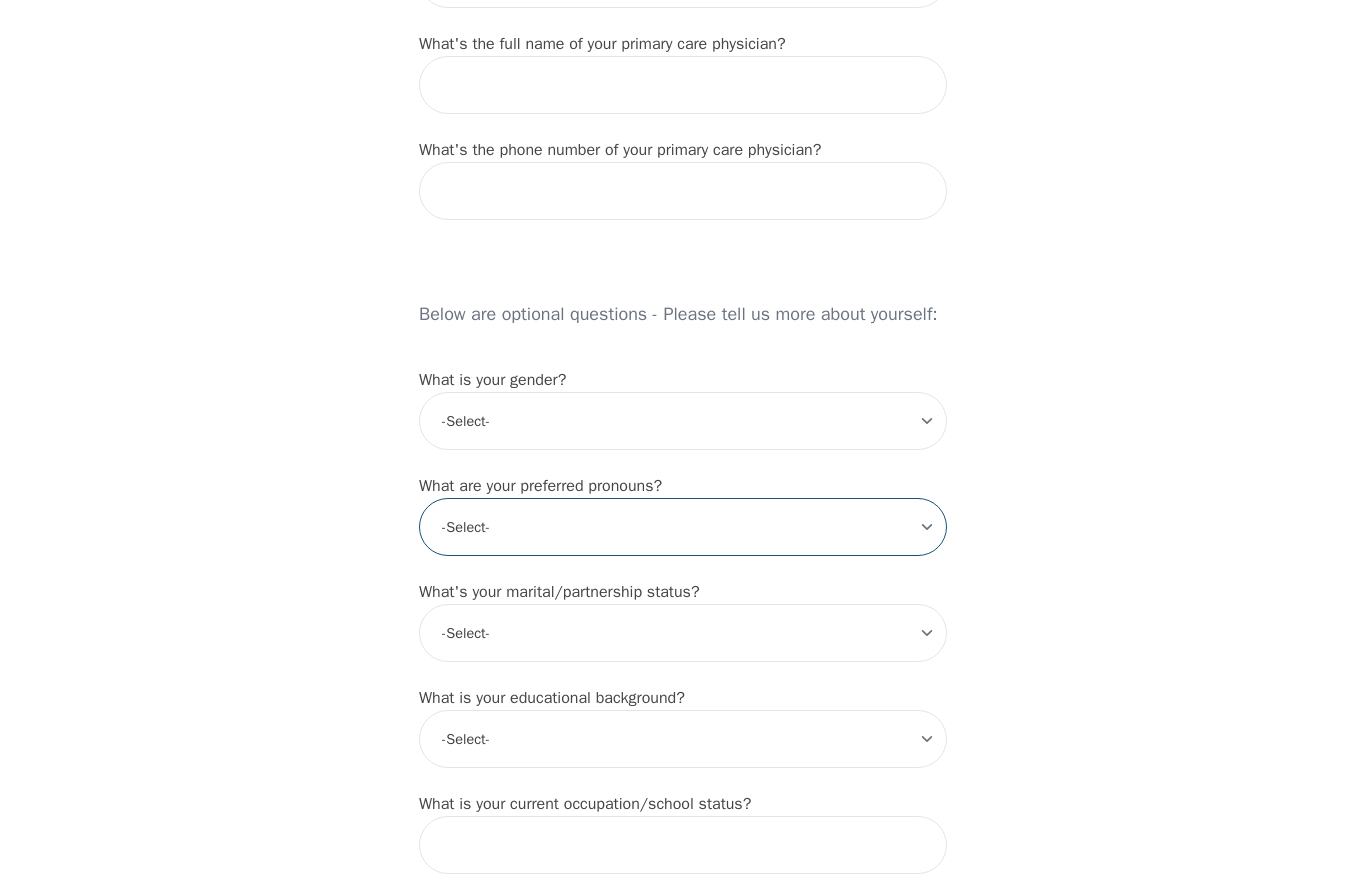 select on "she/her" 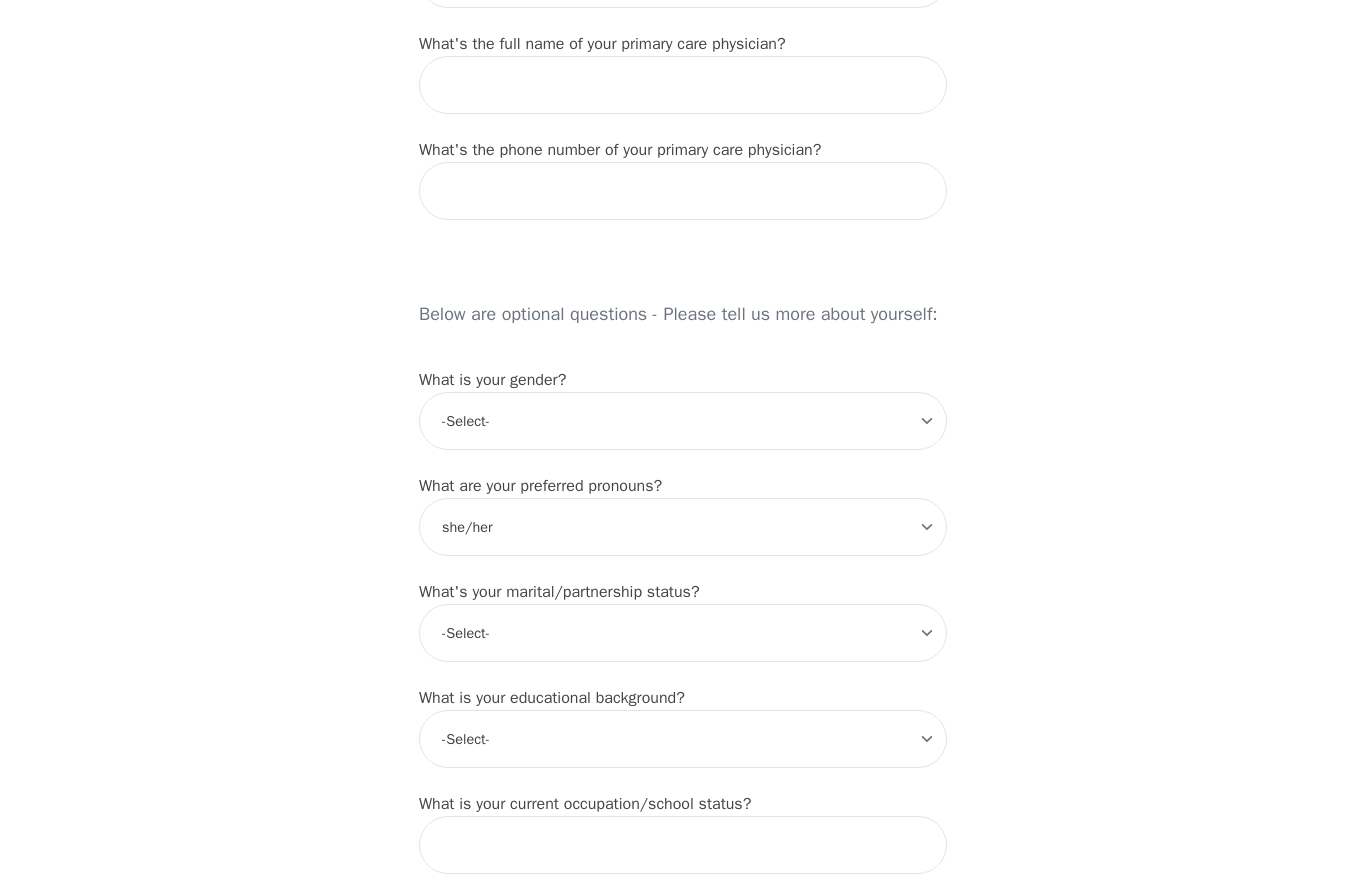 click on "-Select- Single Partnered Married Common Law Widowed Separated Divorced" at bounding box center (683, 633) 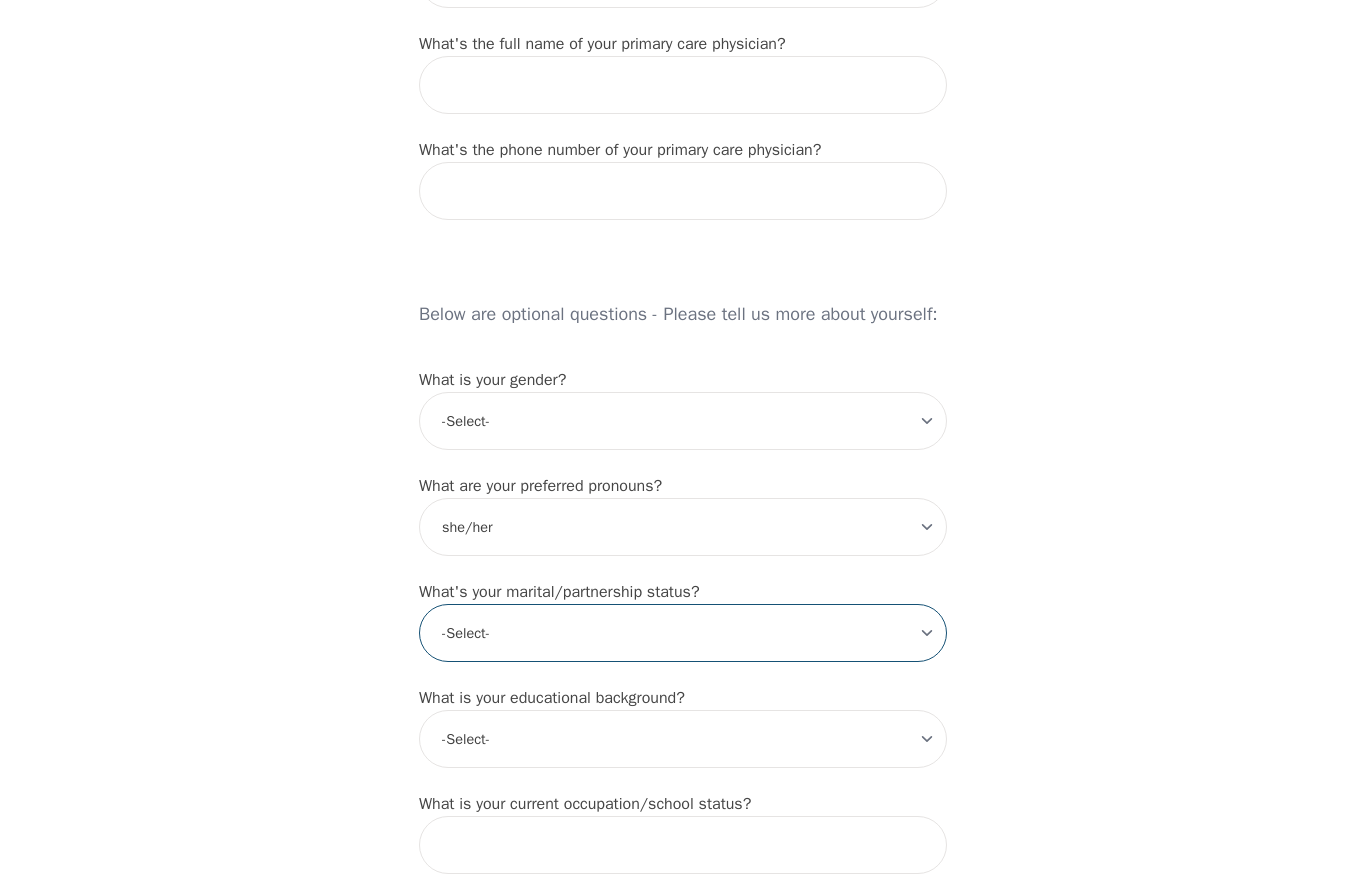 select on "Single" 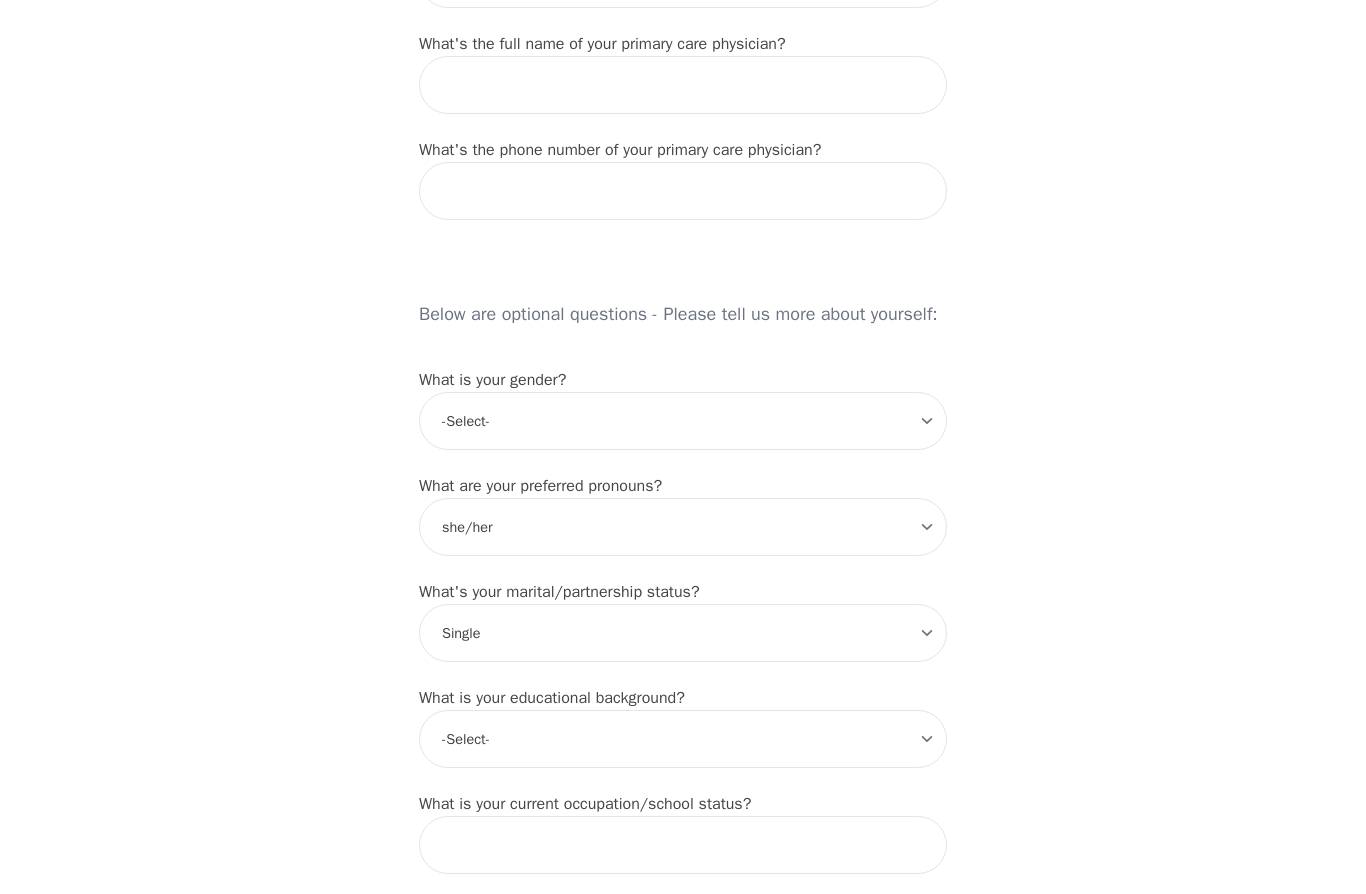 click on "-Select- Less than high school High school Associate degree Bachelor degree Master's degree Professional degree Doctorial degree" at bounding box center [683, 739] 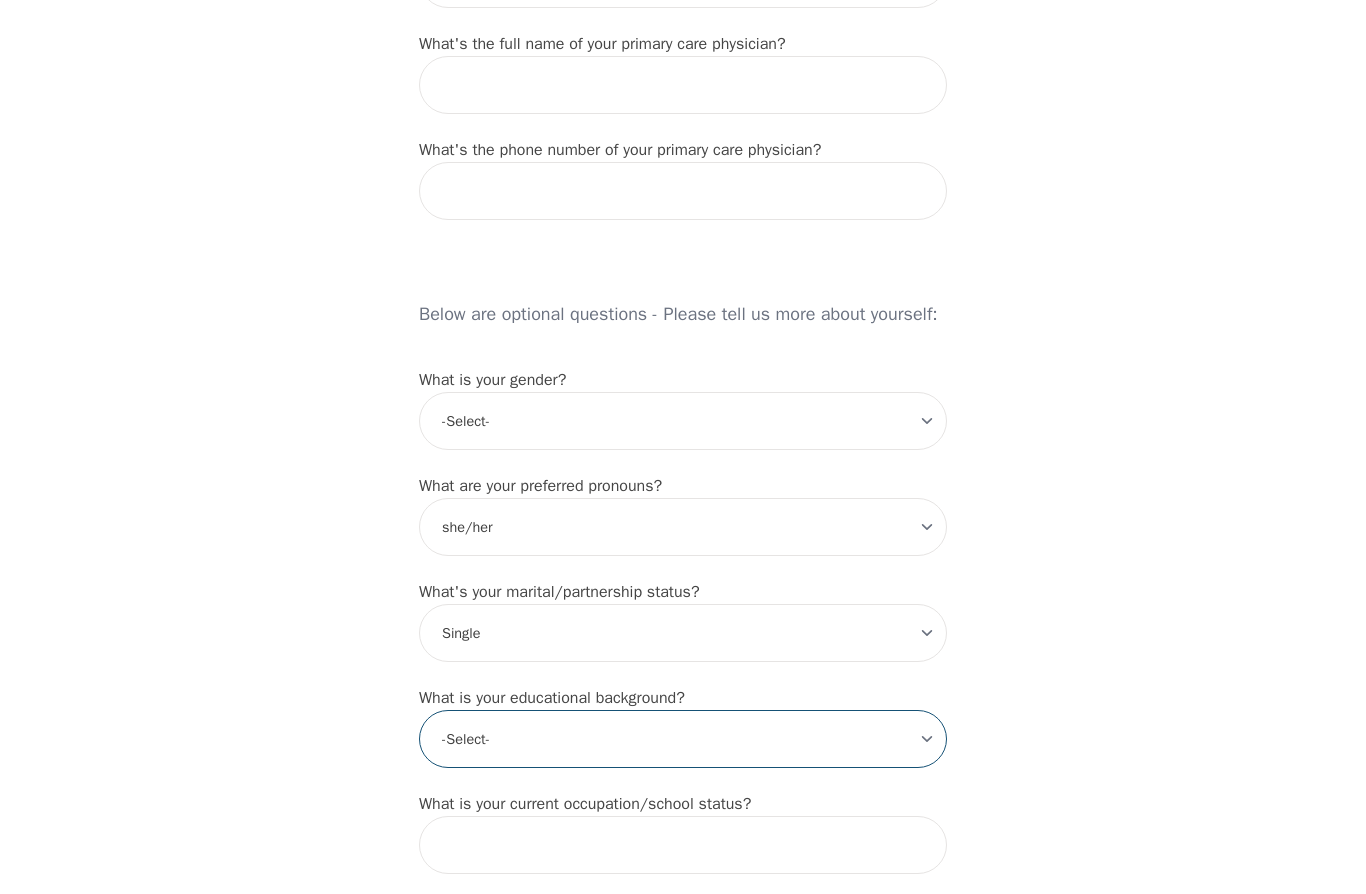 select on "Bachelor degree" 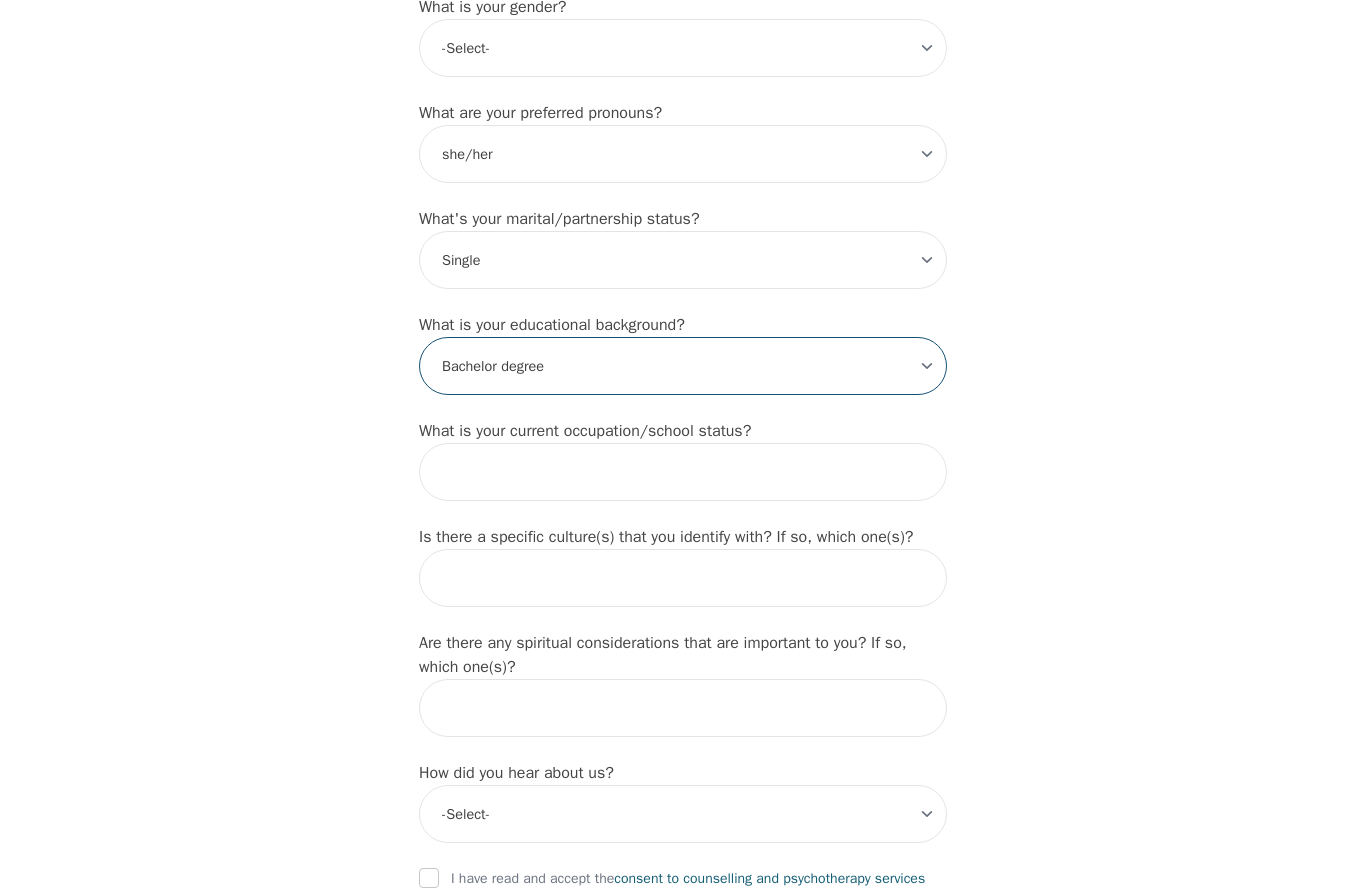 scroll, scrollTop: 1717, scrollLeft: 0, axis: vertical 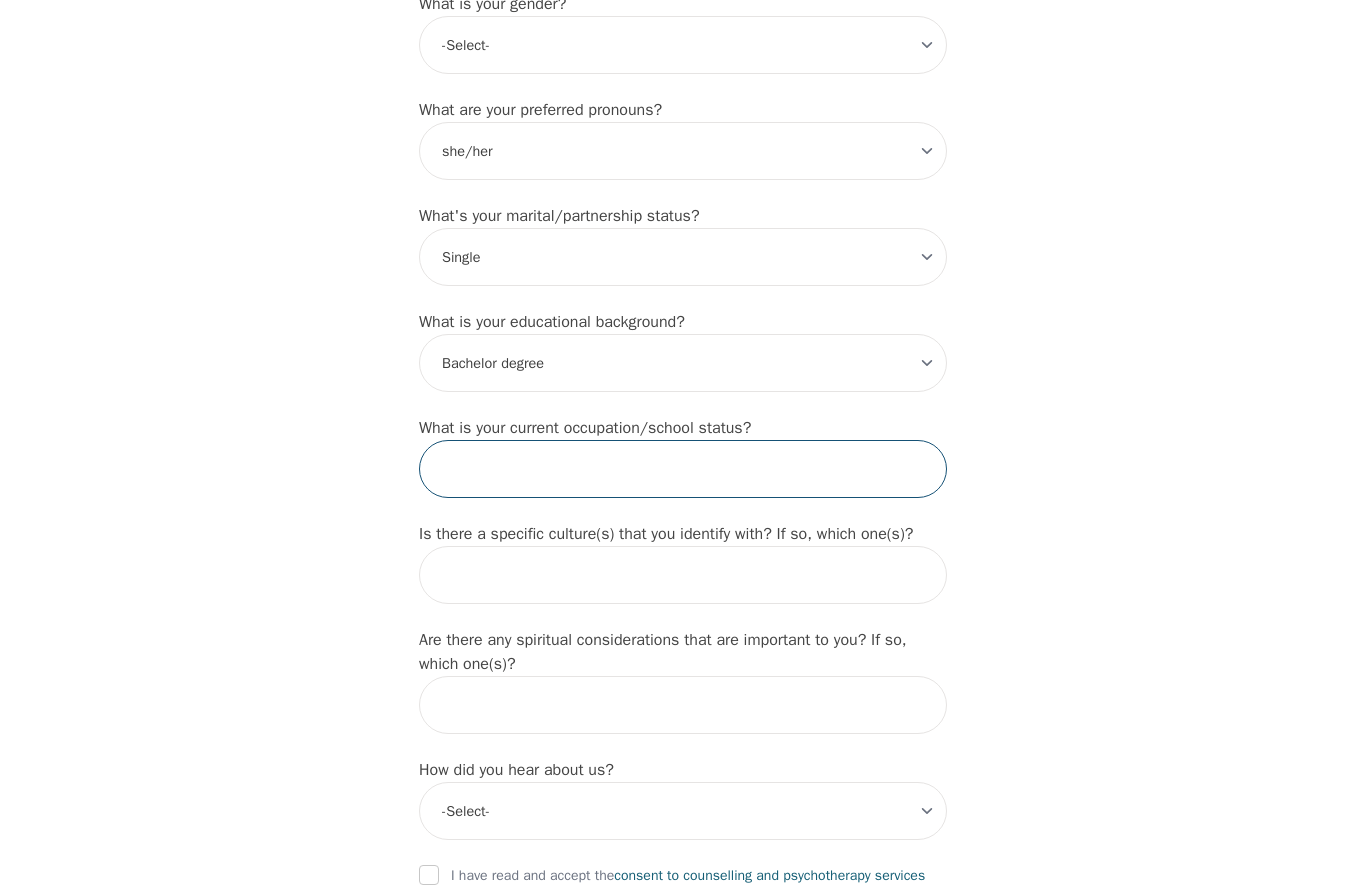 click at bounding box center [683, 469] 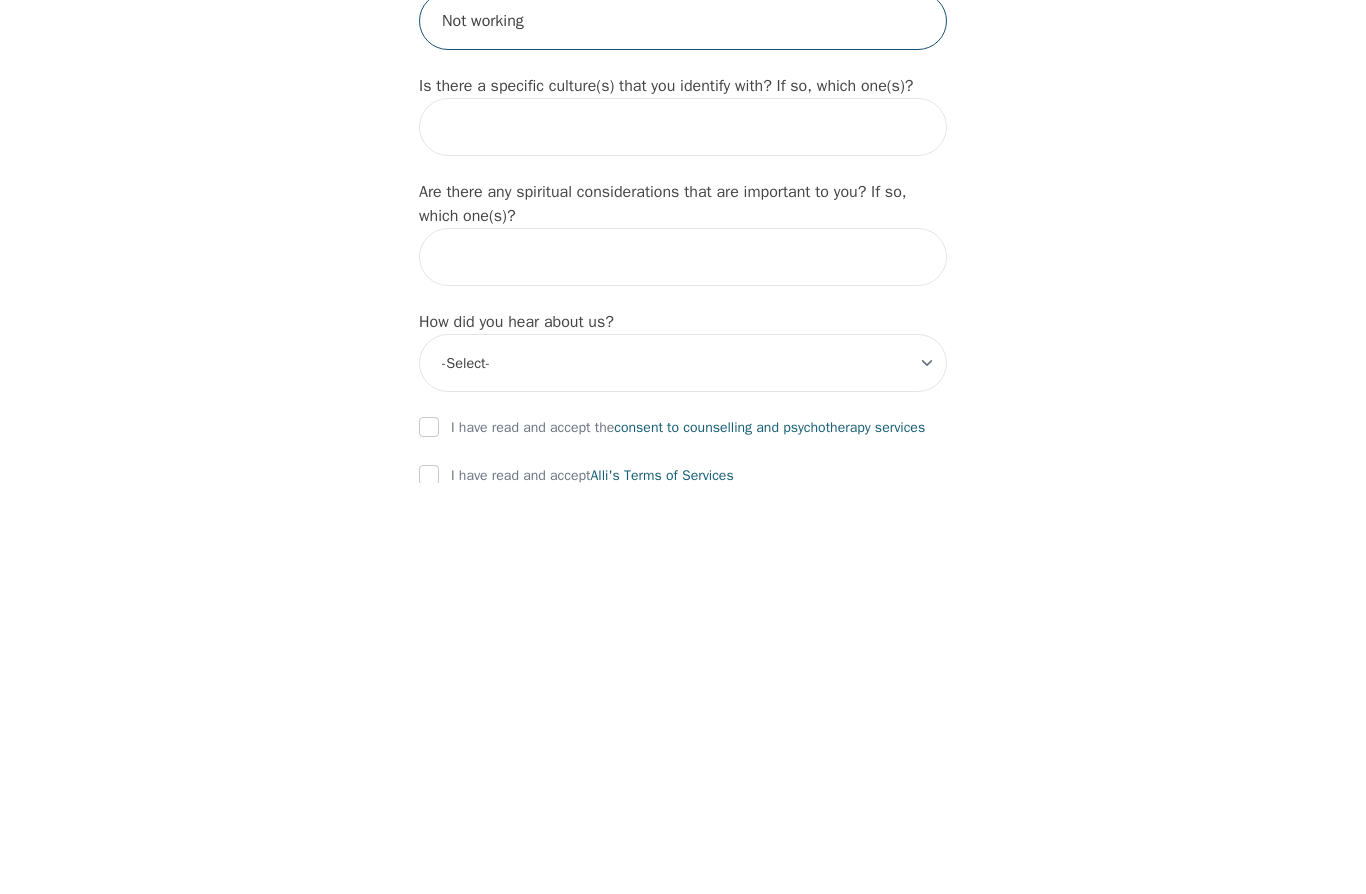 scroll, scrollTop: 1772, scrollLeft: 0, axis: vertical 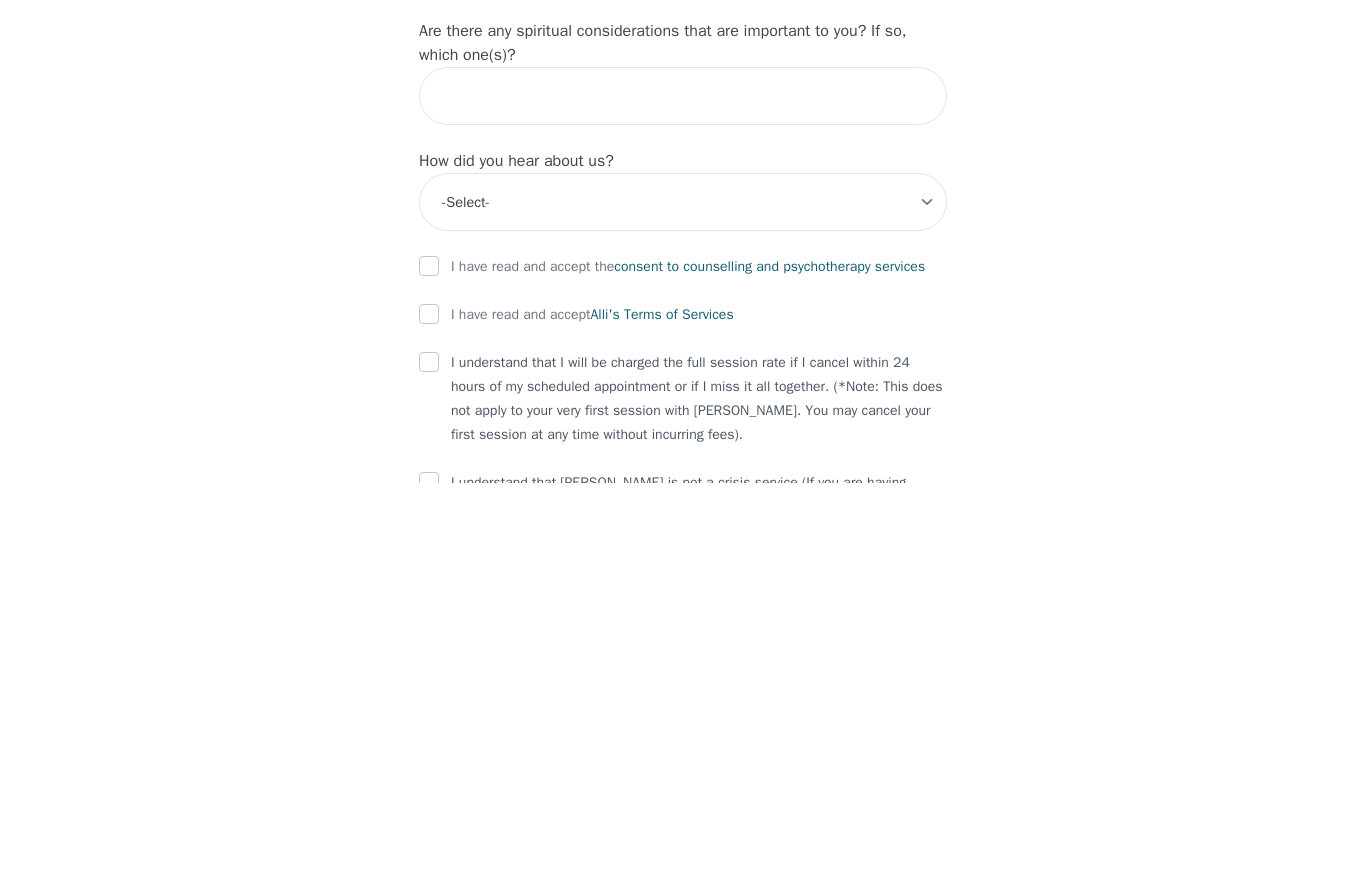 type on "Not working" 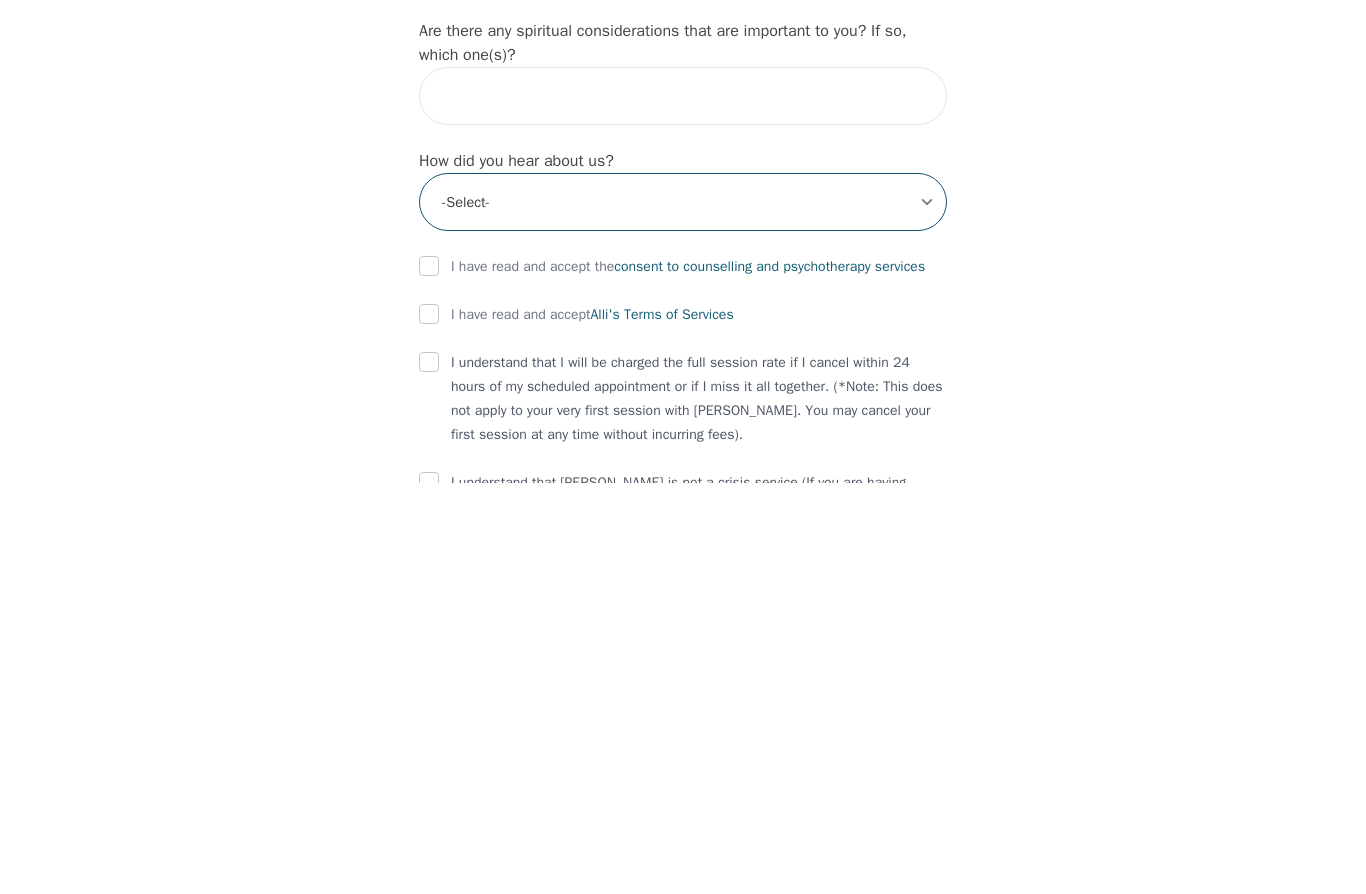 scroll, scrollTop: 2061, scrollLeft: 0, axis: vertical 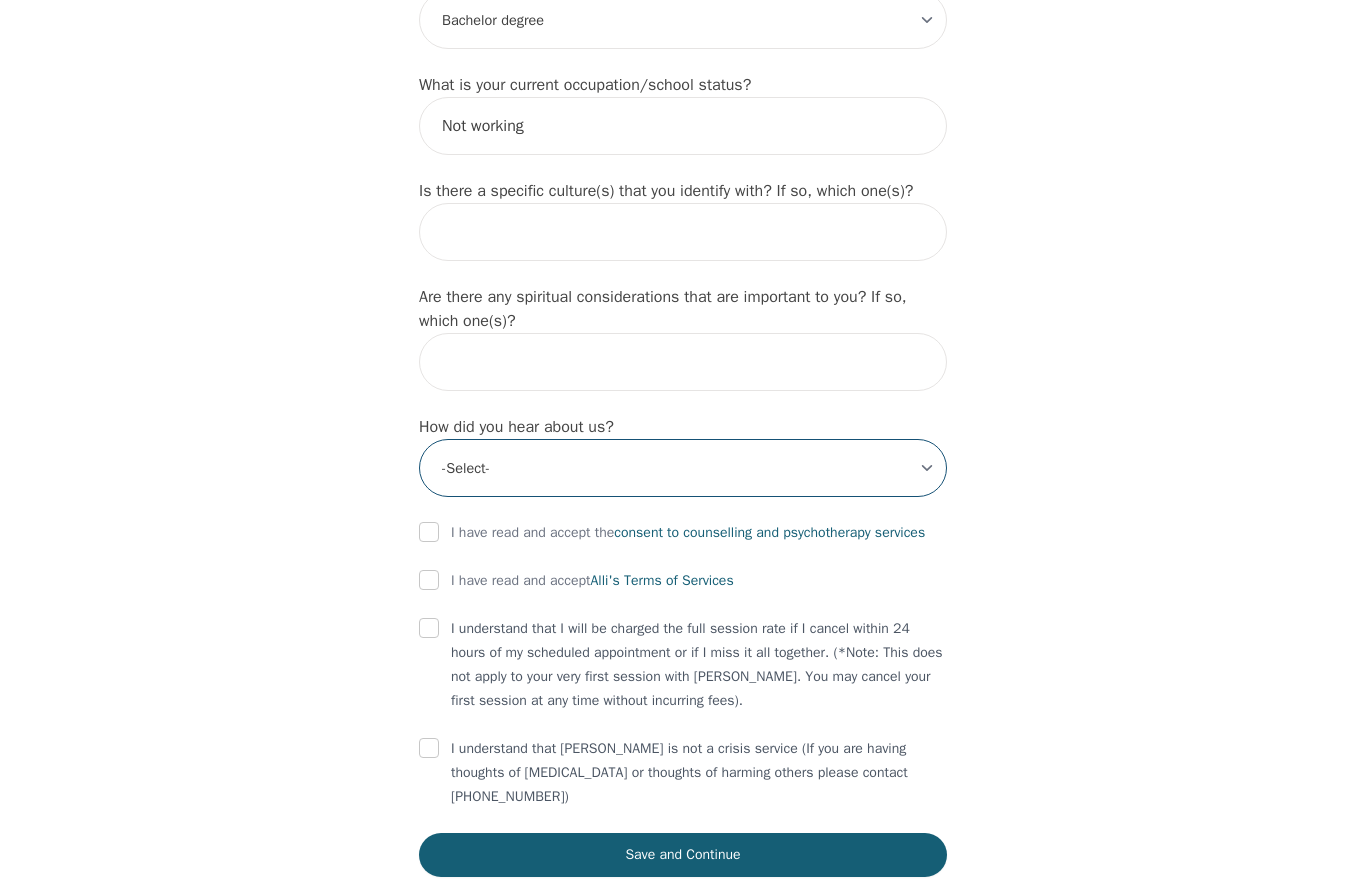 select on "Google Search" 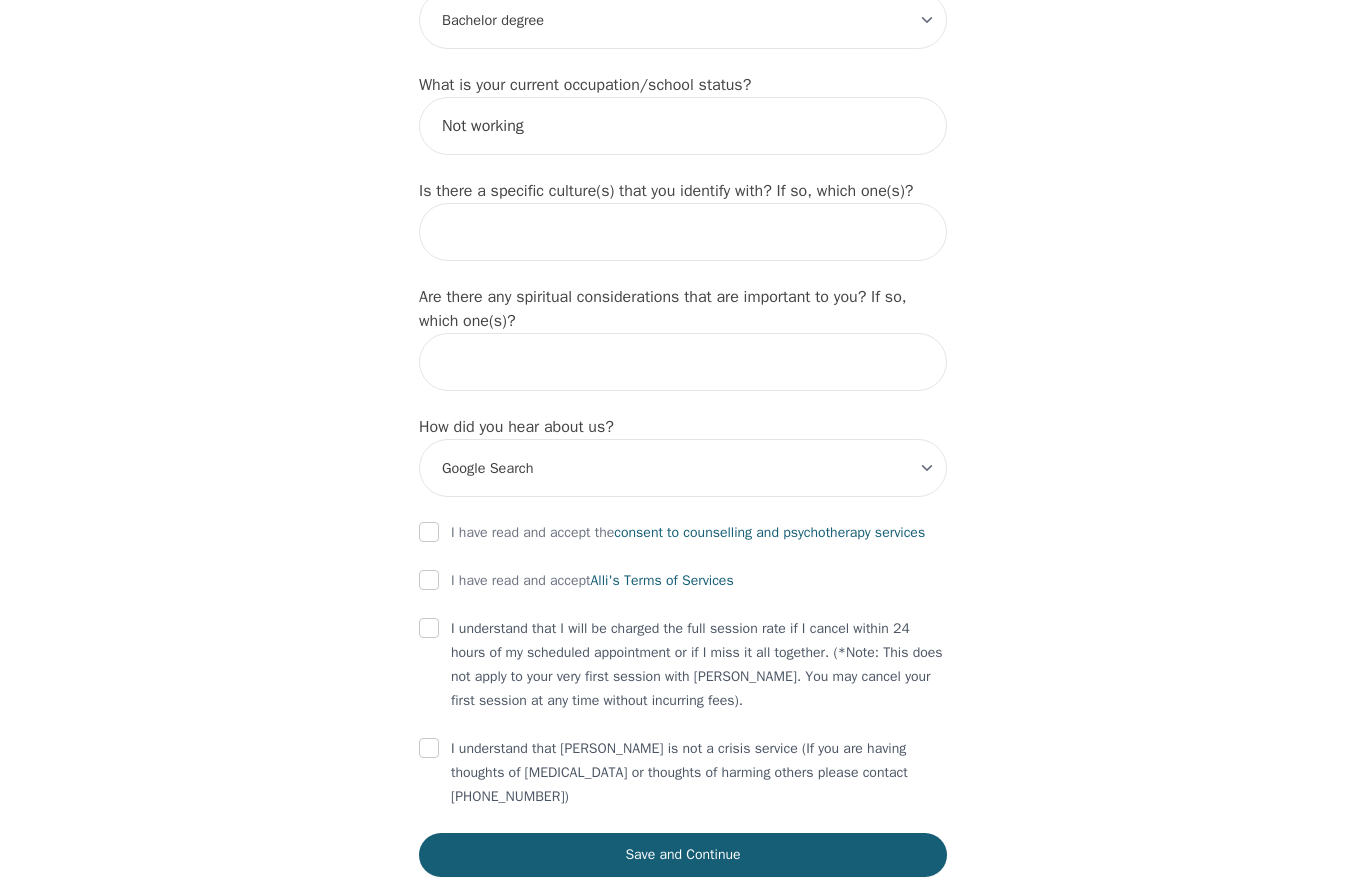 click on "Intake Assessment for [PERSON_NAME] Part 1 of 2: Tell Us About Yourself Please complete the following information before your initial session. This step is crucial to kickstart your therapeutic journey with your therapist: What's your first name? (This will be the name on your insurance receipt) [PERSON_NAME] What's your last name? [PERSON_NAME] What's your preferred name? [OPTIONAL] What's your email? [EMAIL_ADDRESS][DOMAIN_NAME] What's your phone number? [PHONE_NUMBER] What's your address? What's your unit number? [OPTIONAL] What's your date of birth? What's the name of your emergency contact? [PERSON_NAME] What's the phone number of your emergency contact? [PHONE_NUMBER] What's the full name of your primary care physician? What's the phone number of your primary care physician? Below are optional questions - Please tell us more about yourself: What is your gender? -Select- [DEMOGRAPHIC_DATA] [DEMOGRAPHIC_DATA] [DEMOGRAPHIC_DATA] [DEMOGRAPHIC_DATA] [DEMOGRAPHIC_DATA] prefer_not_to_say What are your preferred pronouns? -Select- he/him she/her they/them ze/zir xe/xem ey/em ve/ver tey/ter e/e Single" at bounding box center (683, -552) 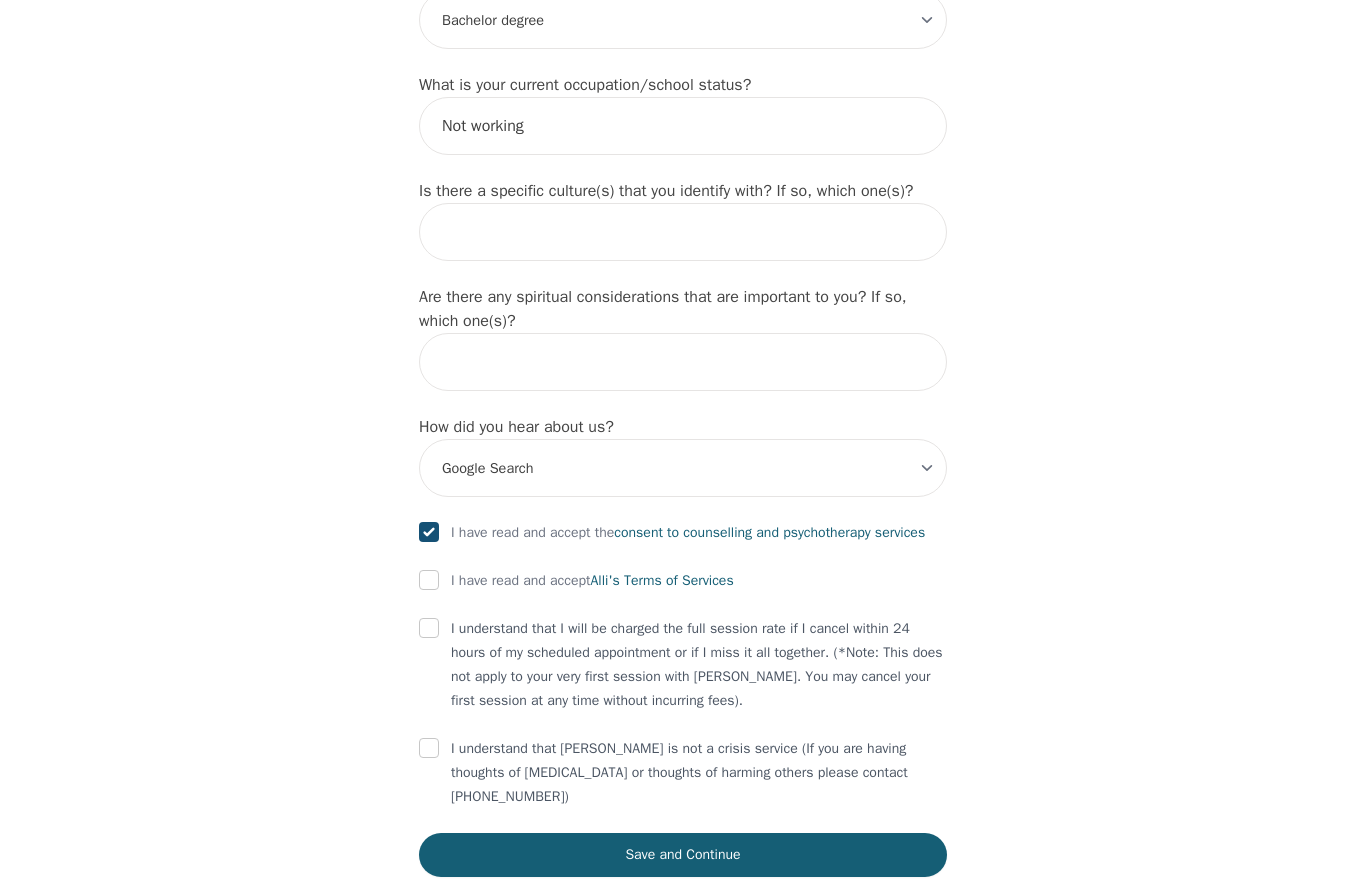checkbox on "true" 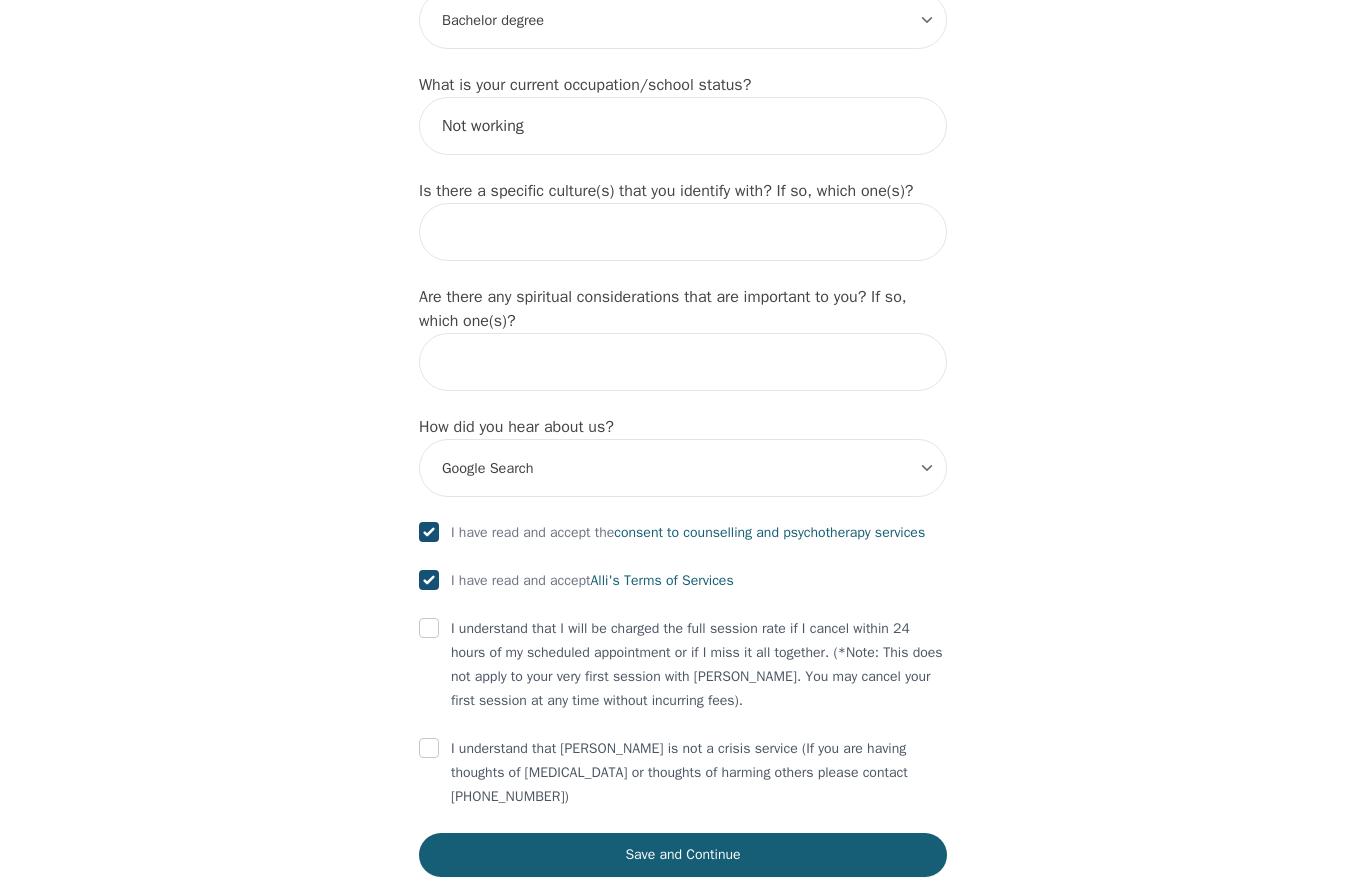checkbox on "true" 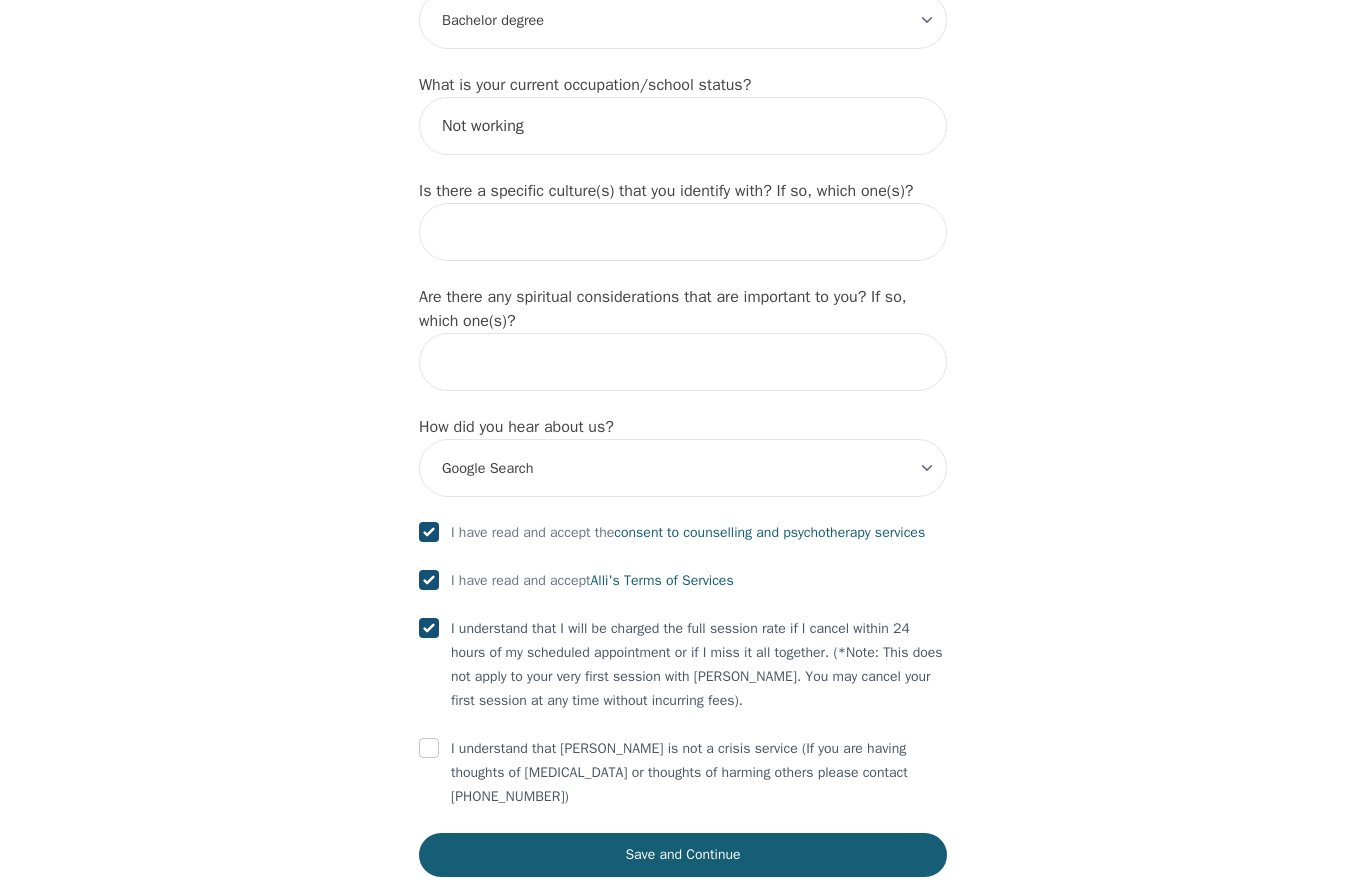 checkbox on "true" 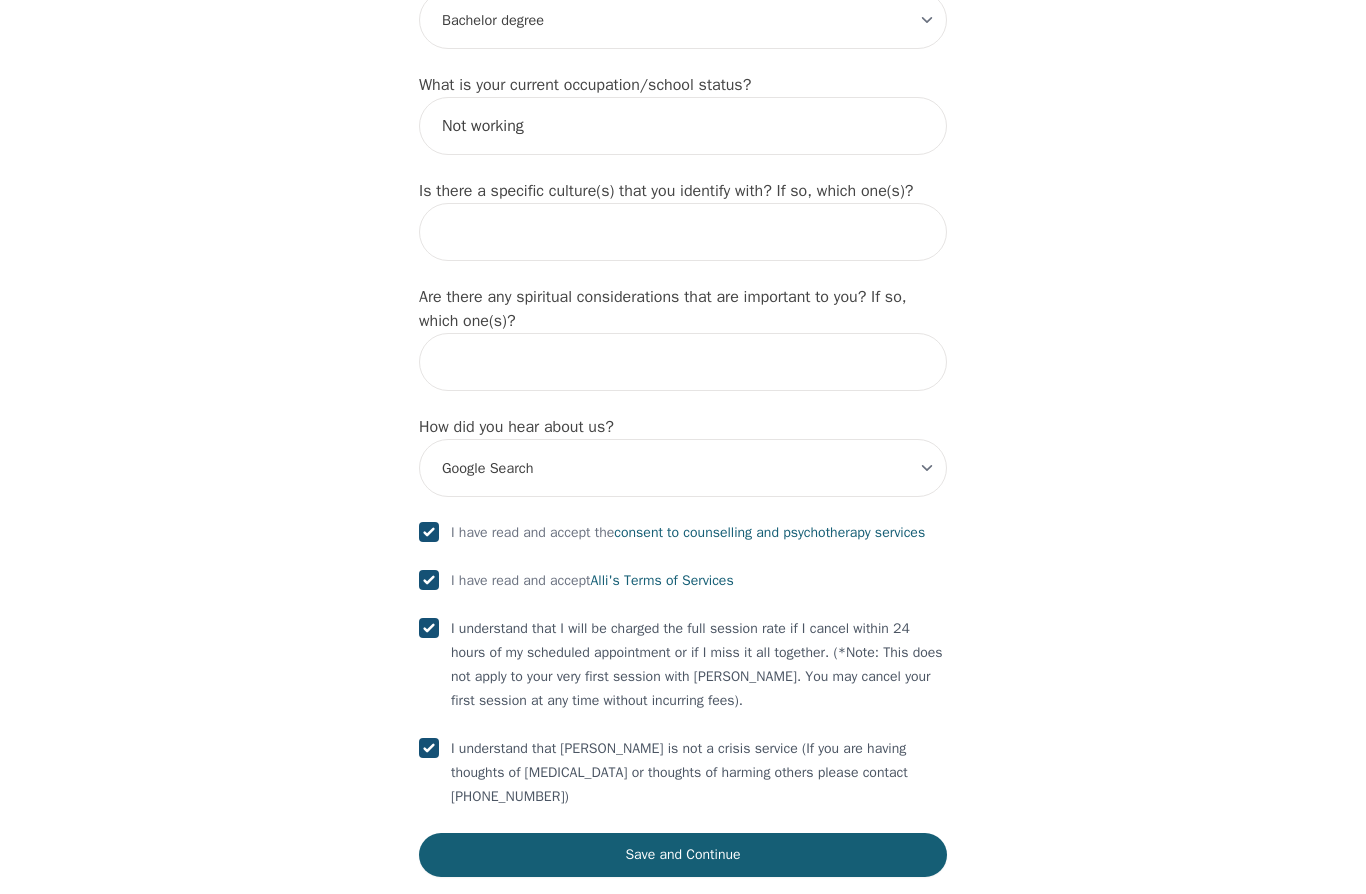 checkbox on "true" 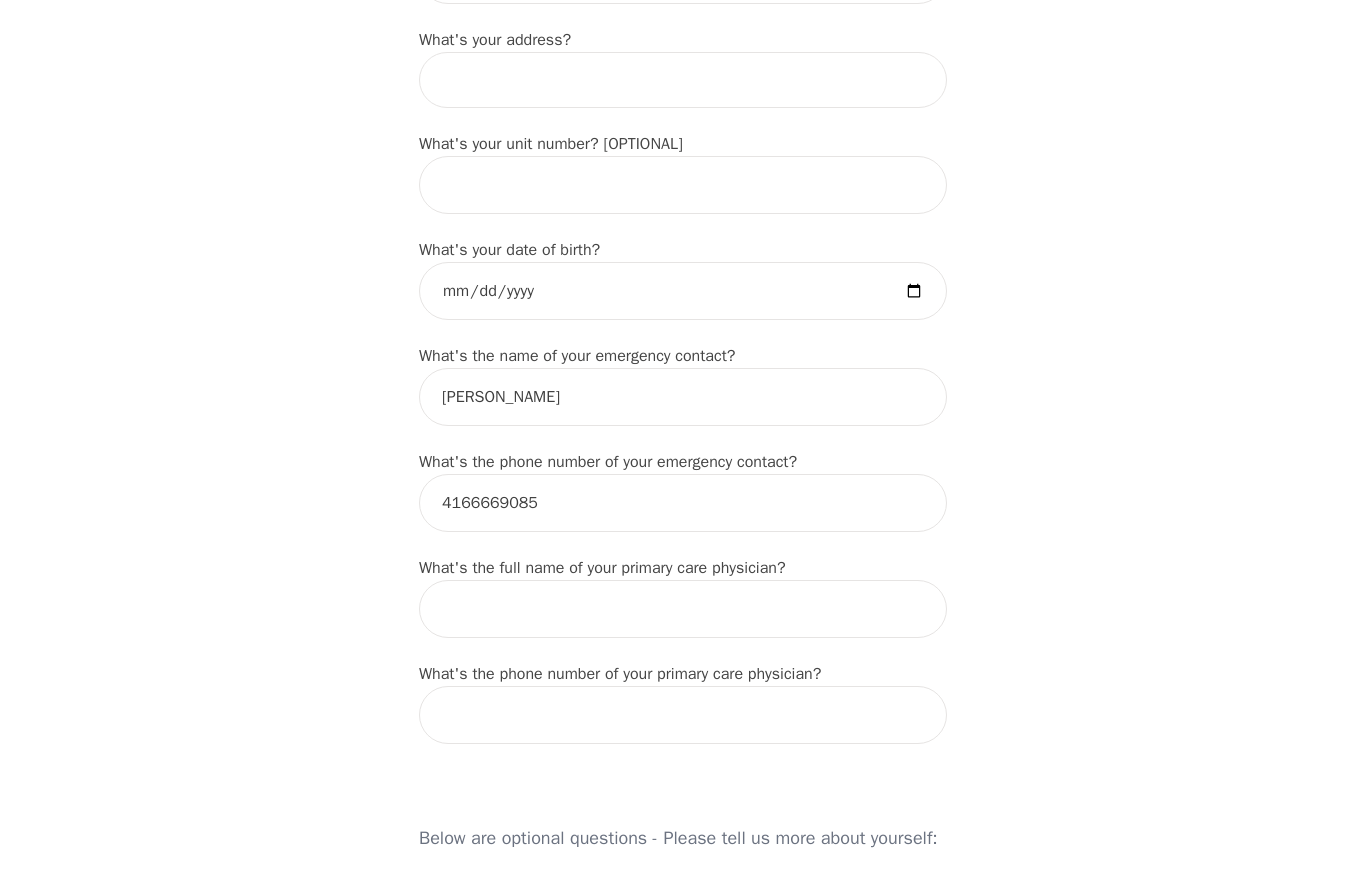 scroll, scrollTop: 815, scrollLeft: 0, axis: vertical 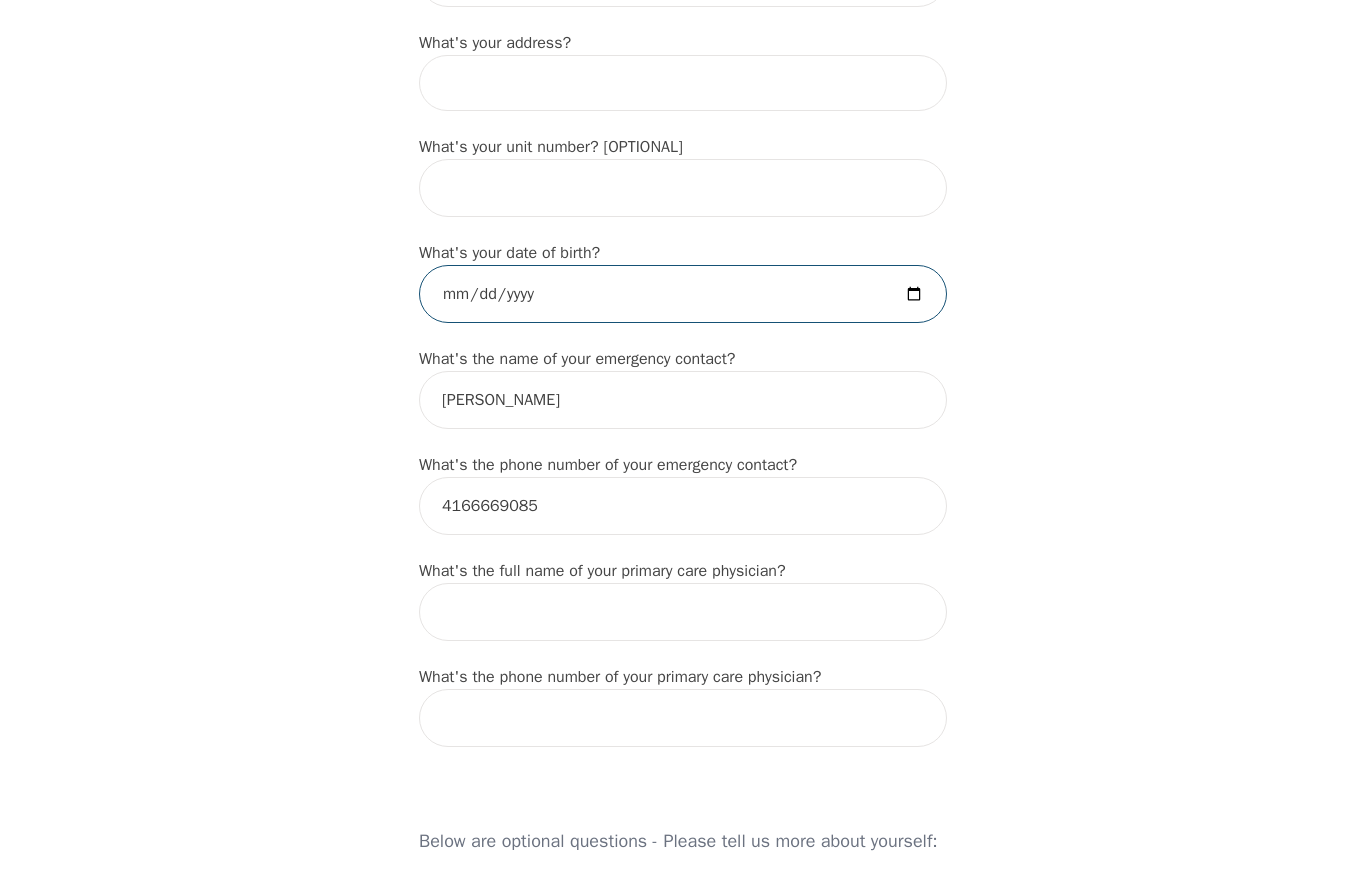 click at bounding box center (683, 294) 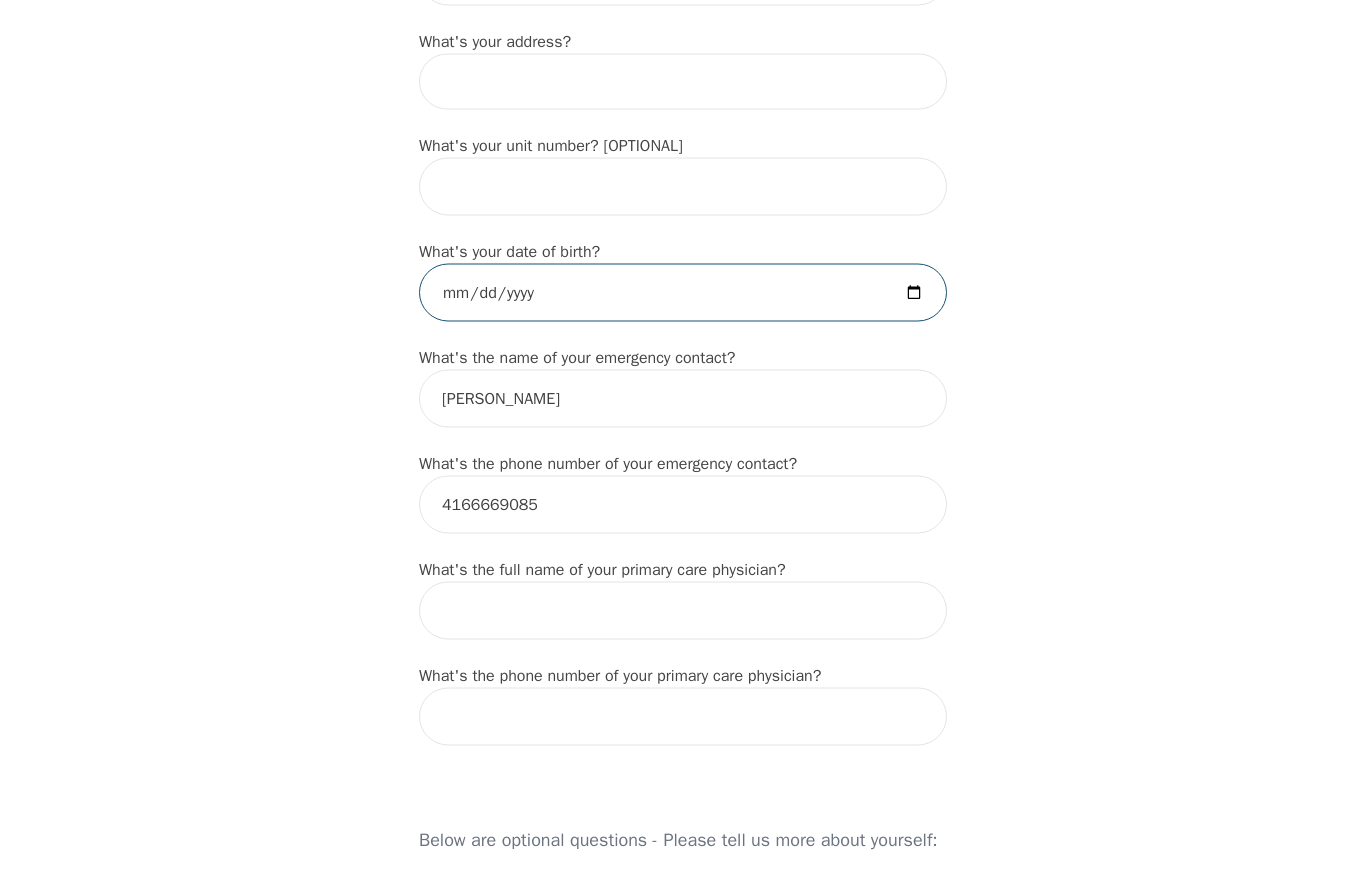 click on "[DATE]" at bounding box center (683, 293) 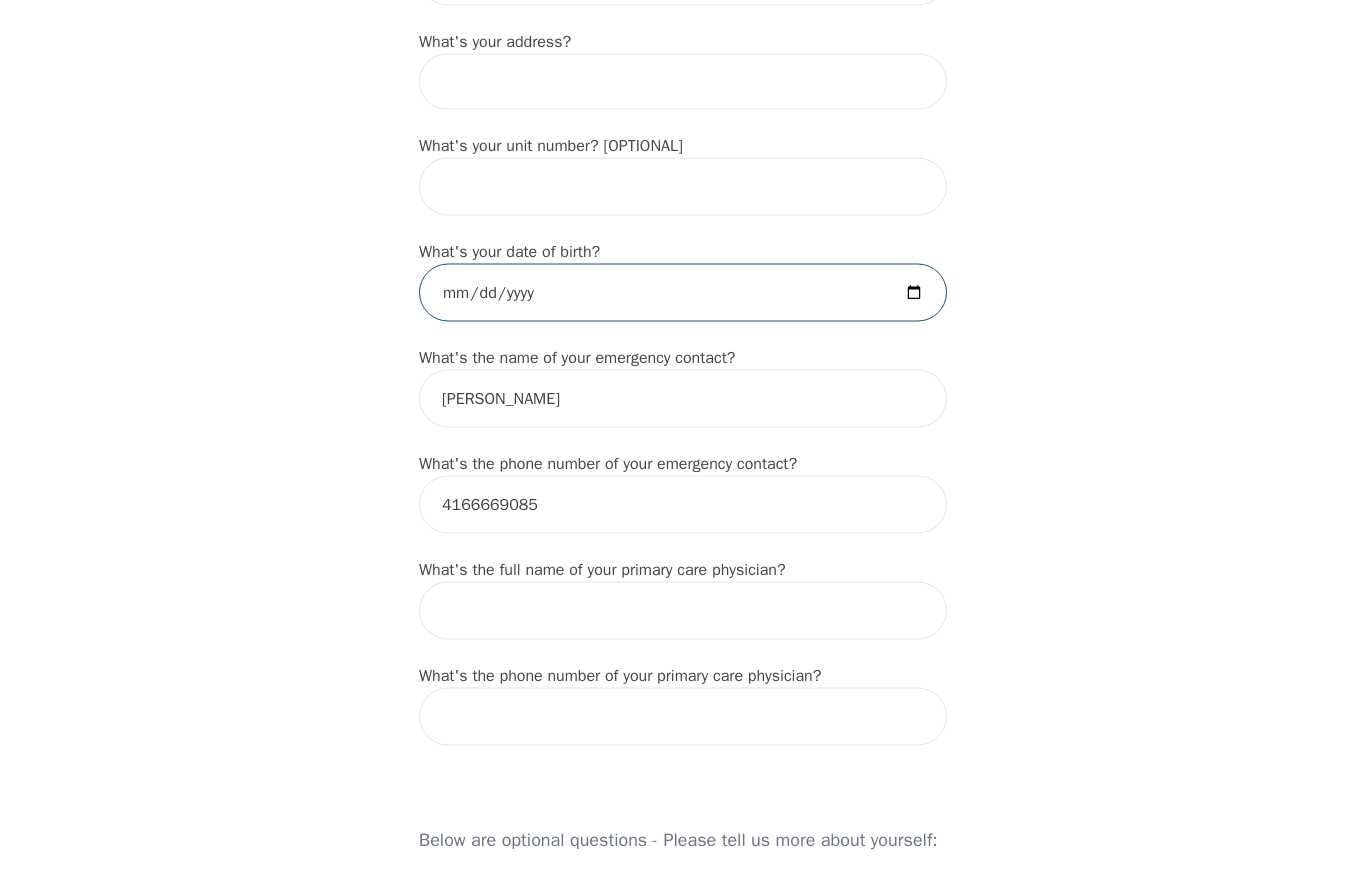 type on "[DATE]" 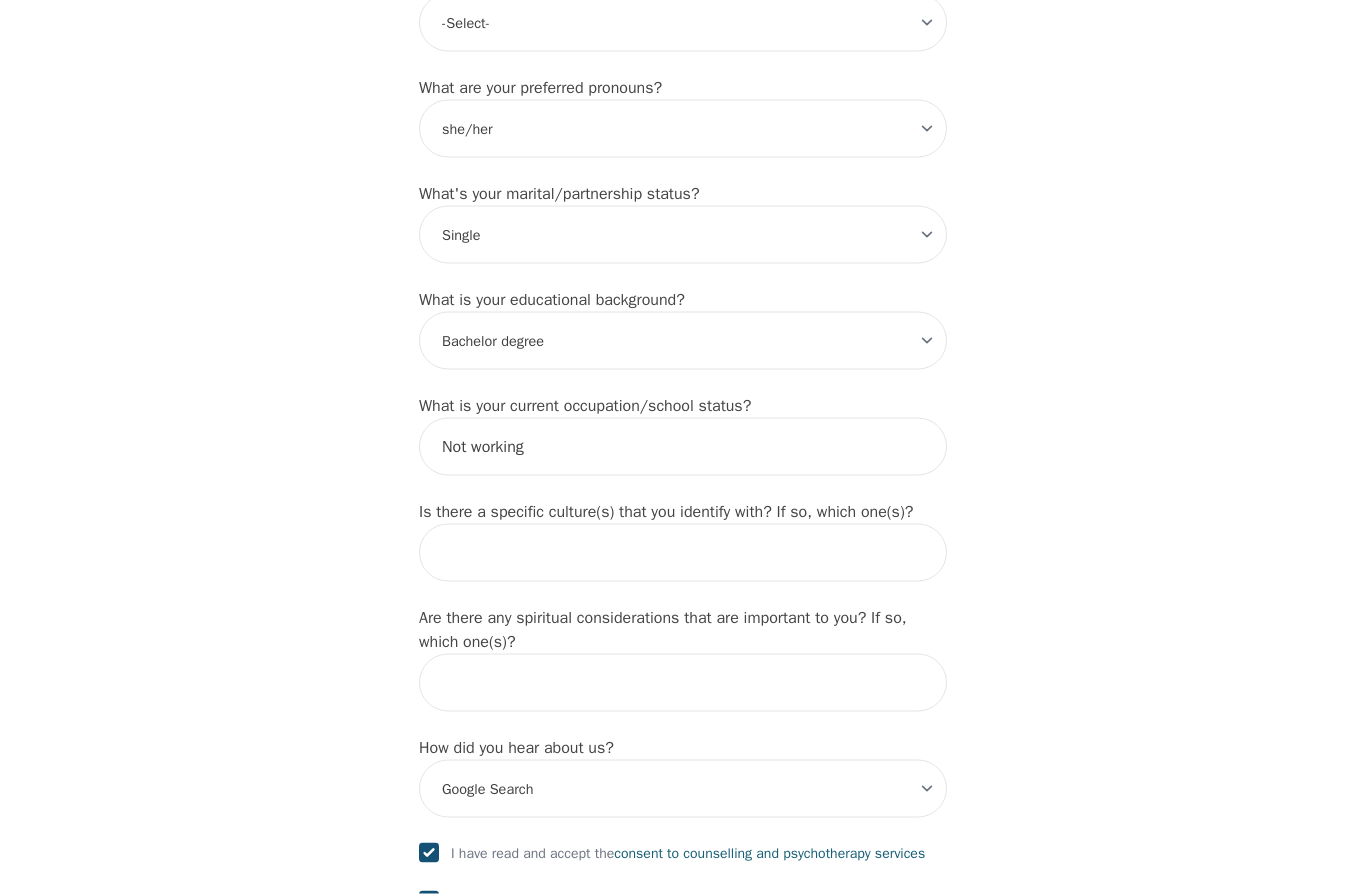 scroll, scrollTop: 2137, scrollLeft: 0, axis: vertical 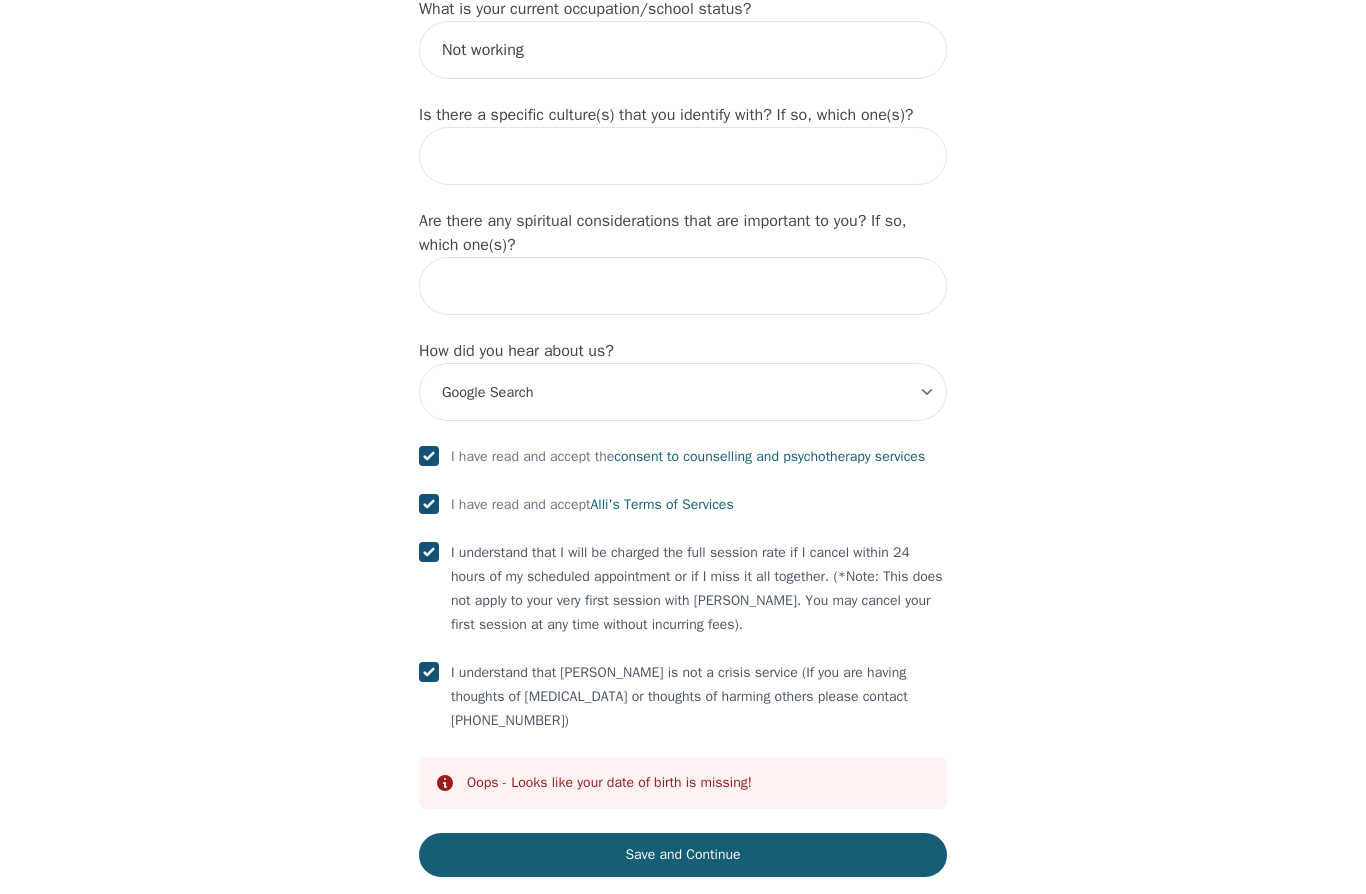 click on "Save and Continue" at bounding box center [683, 855] 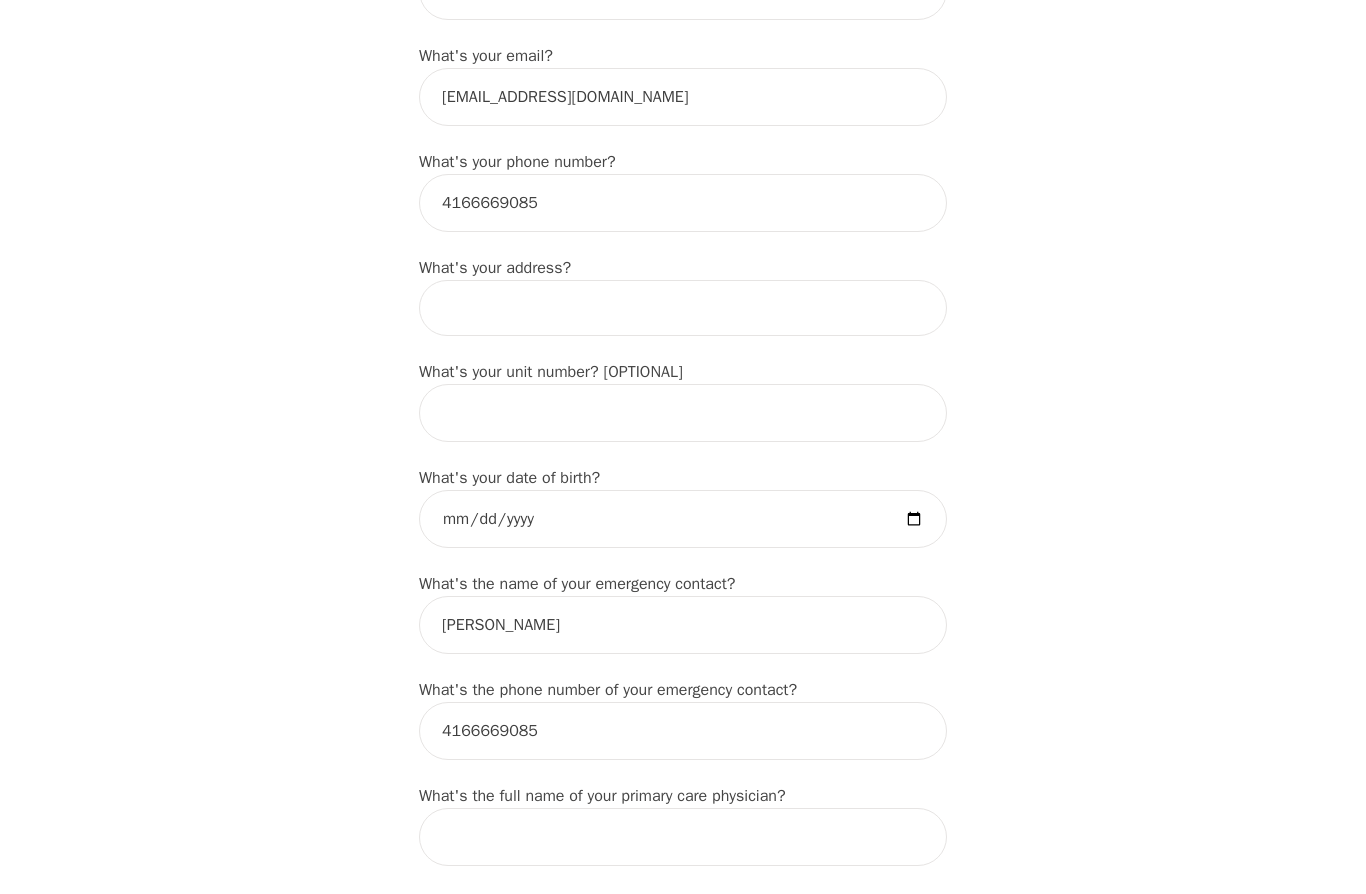 scroll, scrollTop: 586, scrollLeft: 0, axis: vertical 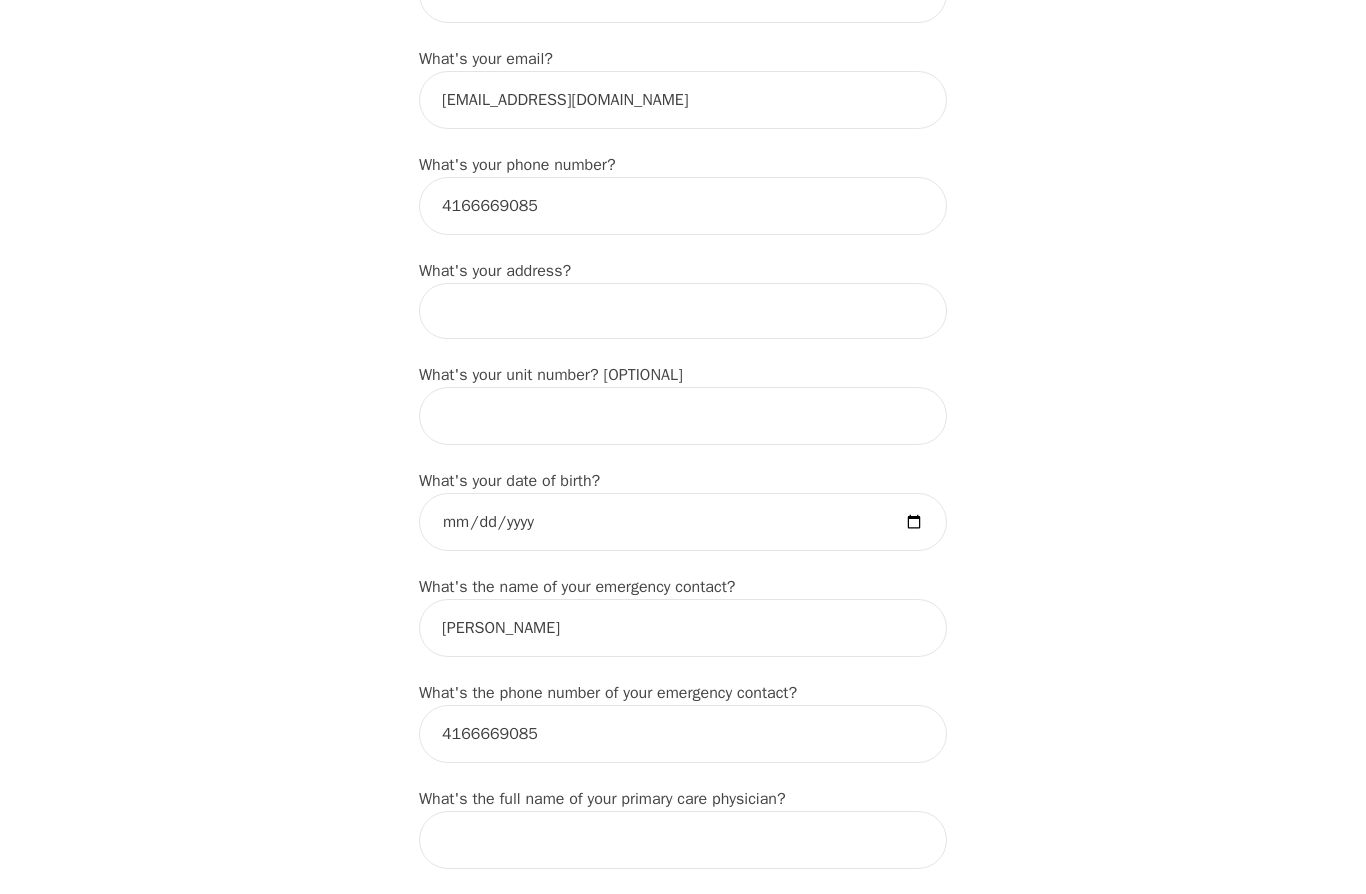 click at bounding box center (683, 311) 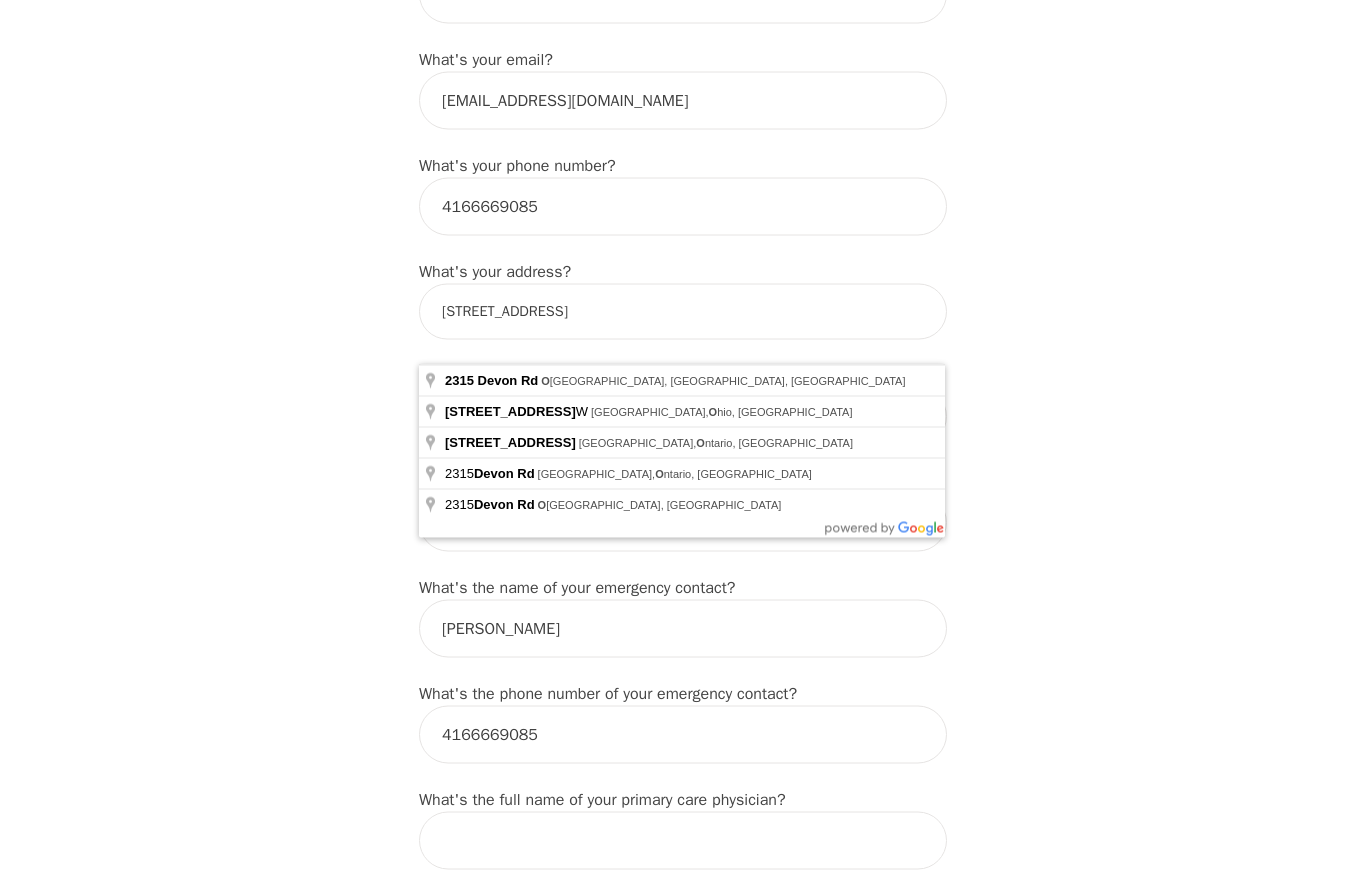 type on "[STREET_ADDRESS]" 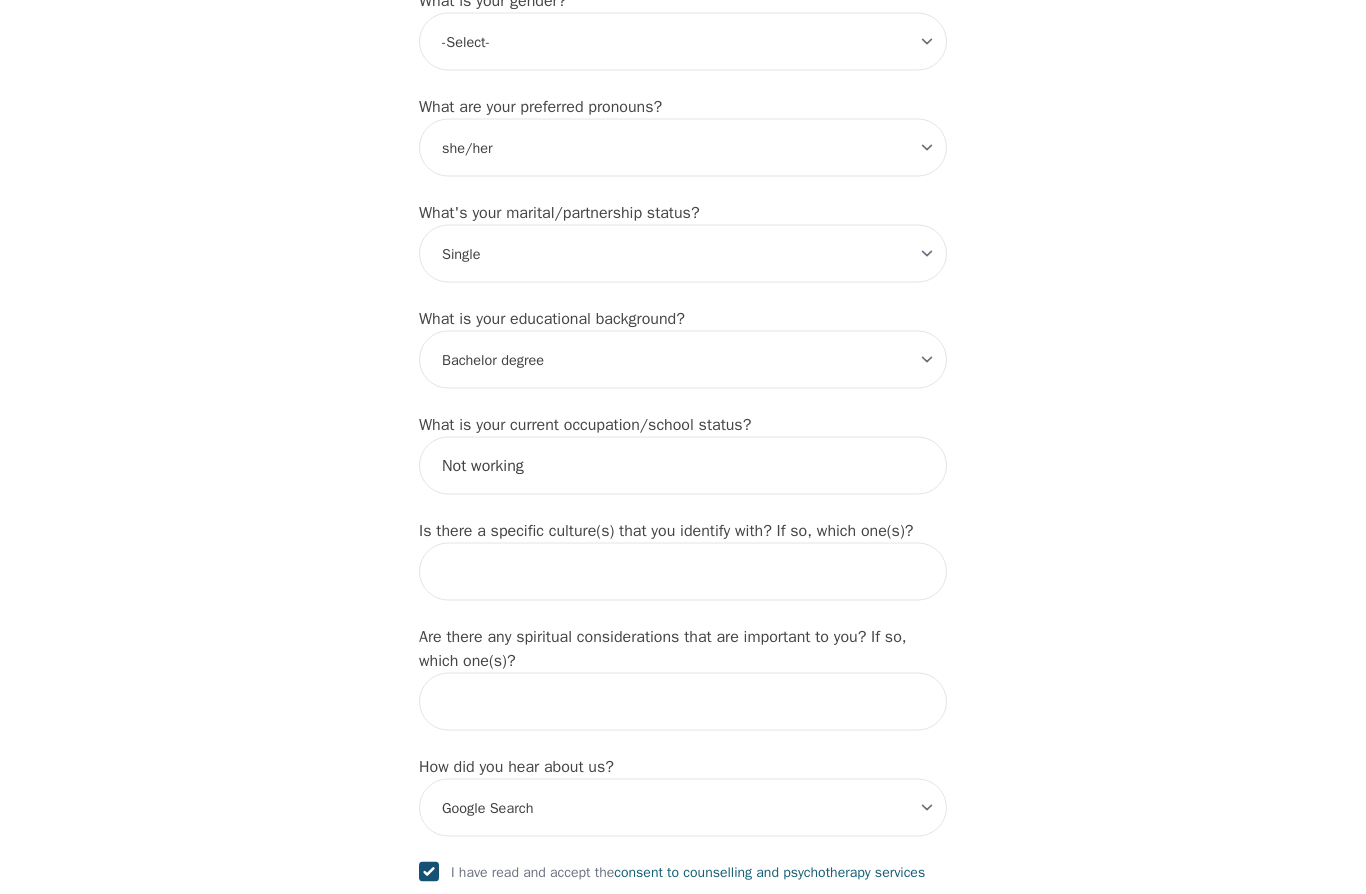 scroll, scrollTop: 2137, scrollLeft: 0, axis: vertical 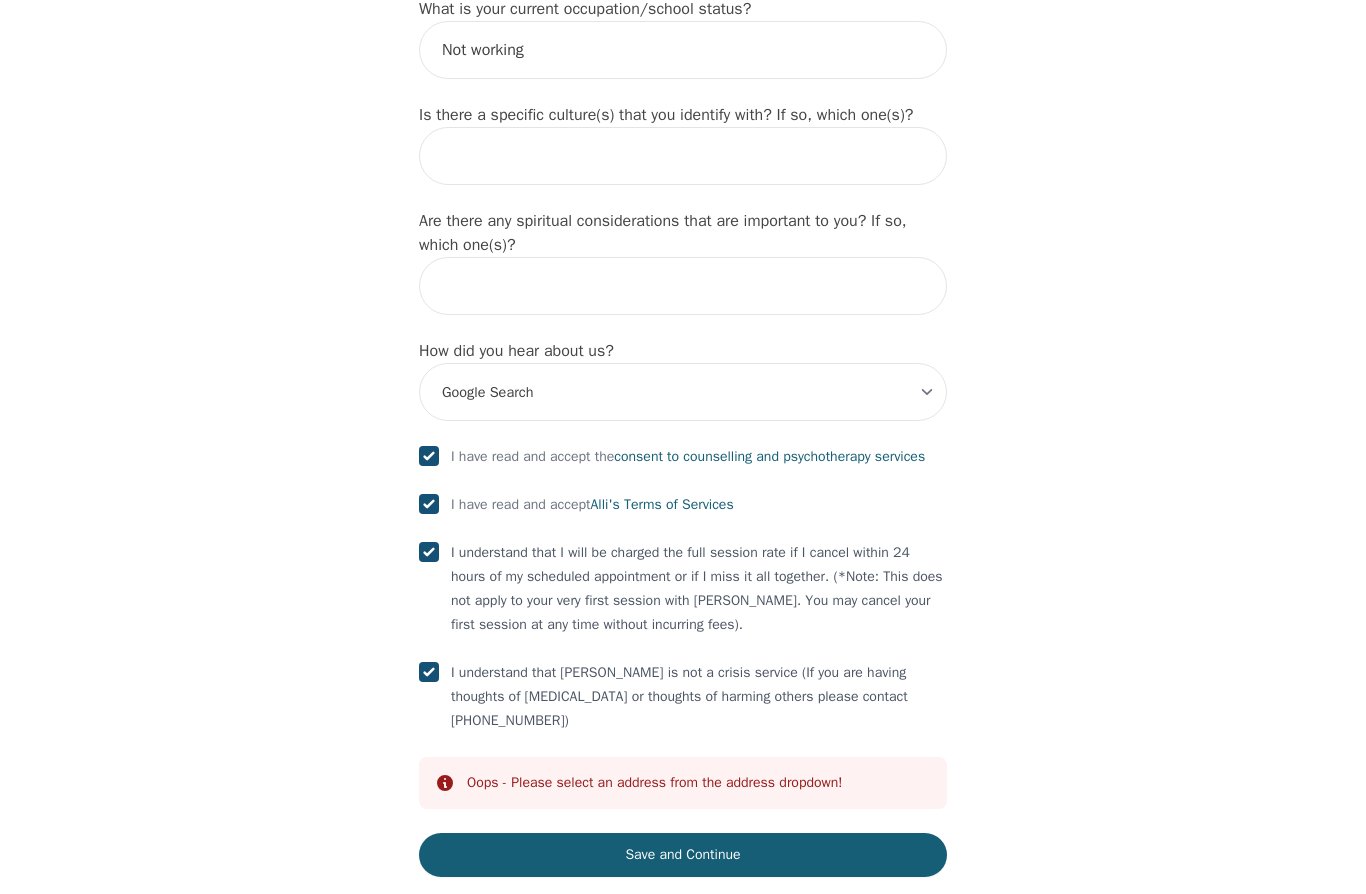 click on "Save and Continue" at bounding box center (683, 855) 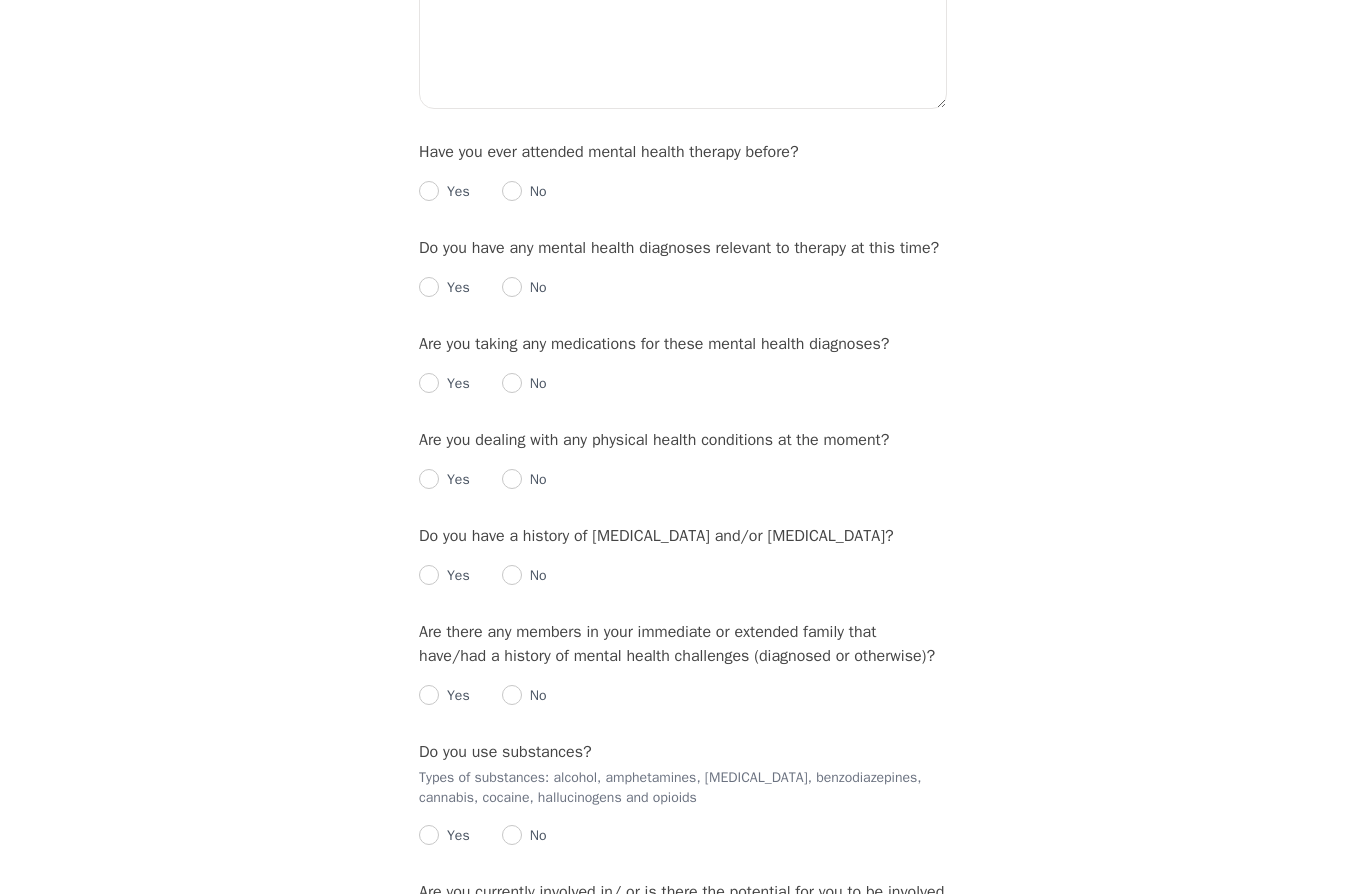 scroll, scrollTop: 0, scrollLeft: 0, axis: both 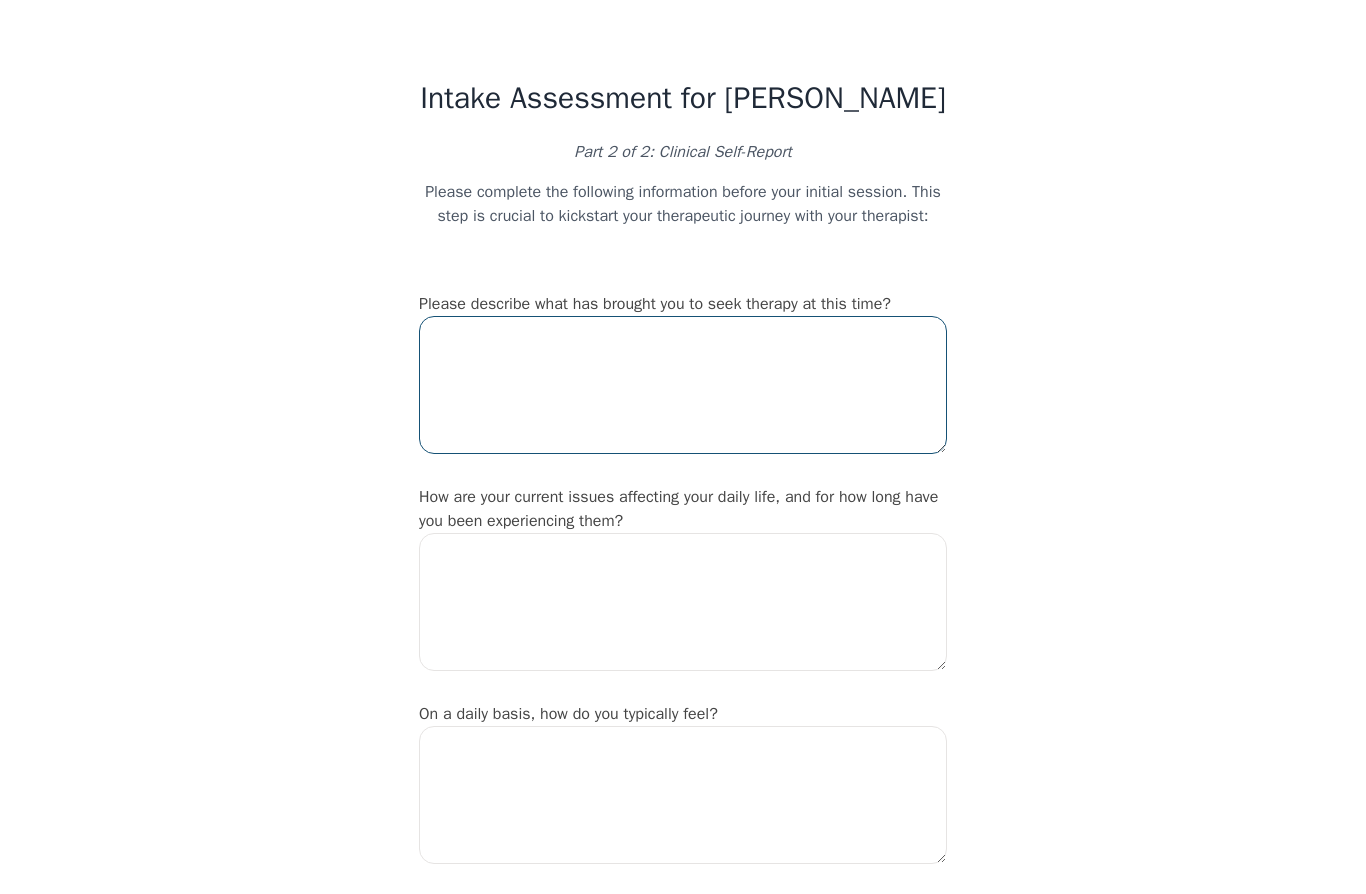 click at bounding box center [683, 385] 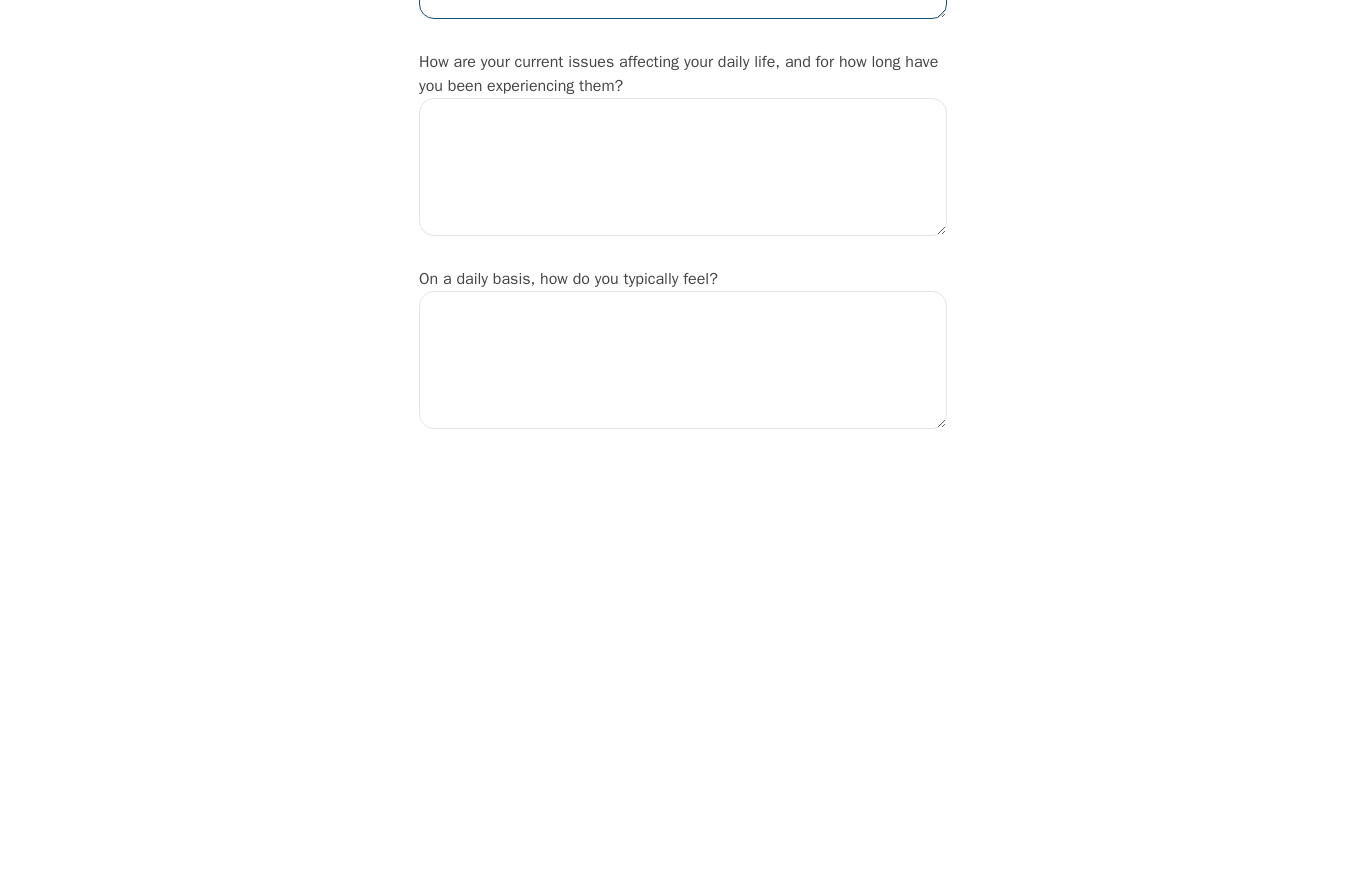 type on "I wanted to find out if you do [MEDICAL_DATA], my adult daughter and I , as I noticed family dynamics as one of your specialties. We would like to have a 3rd party help us better communicate and work through any existing issues." 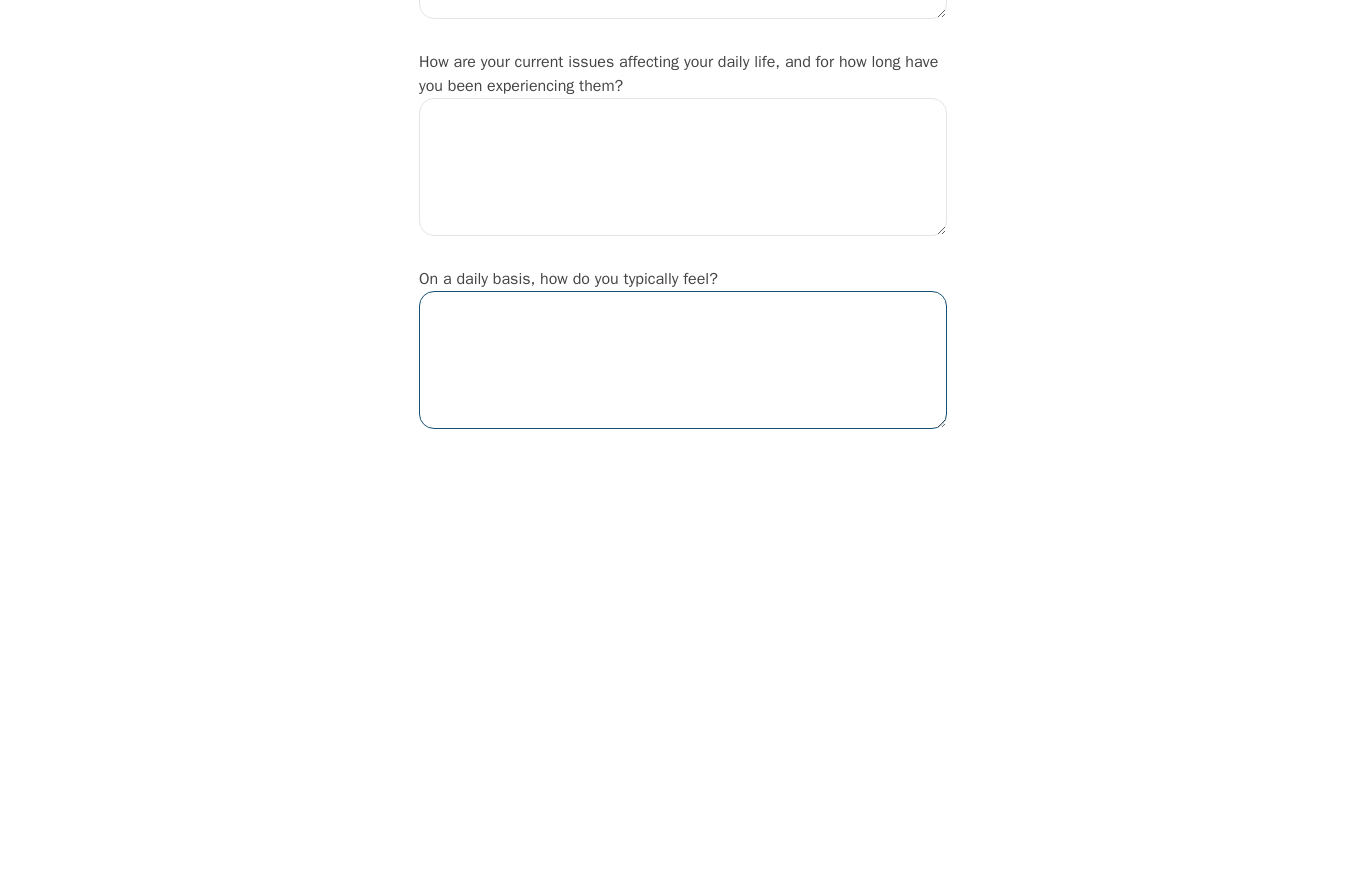 click at bounding box center [683, 795] 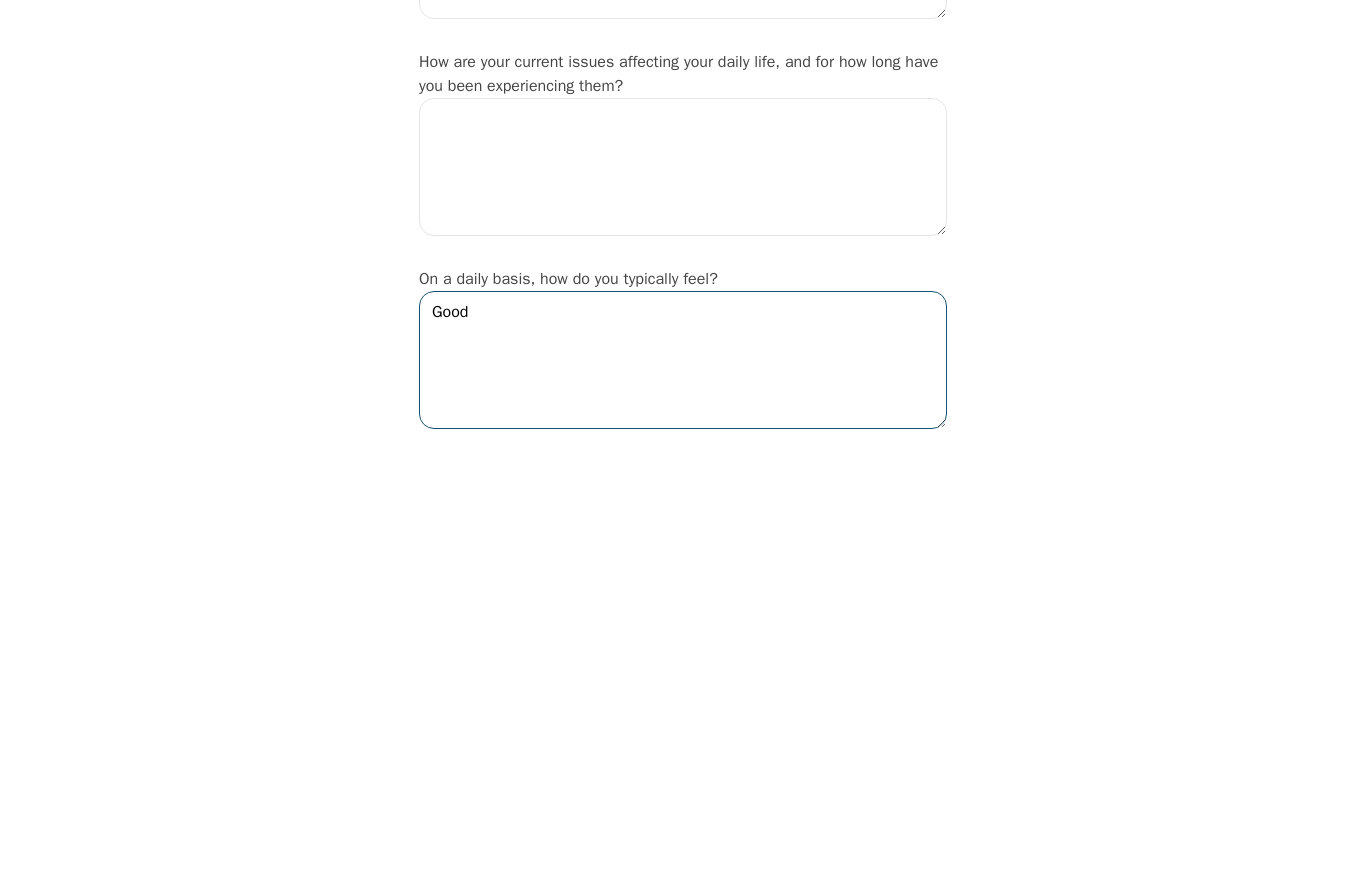 type on "Good" 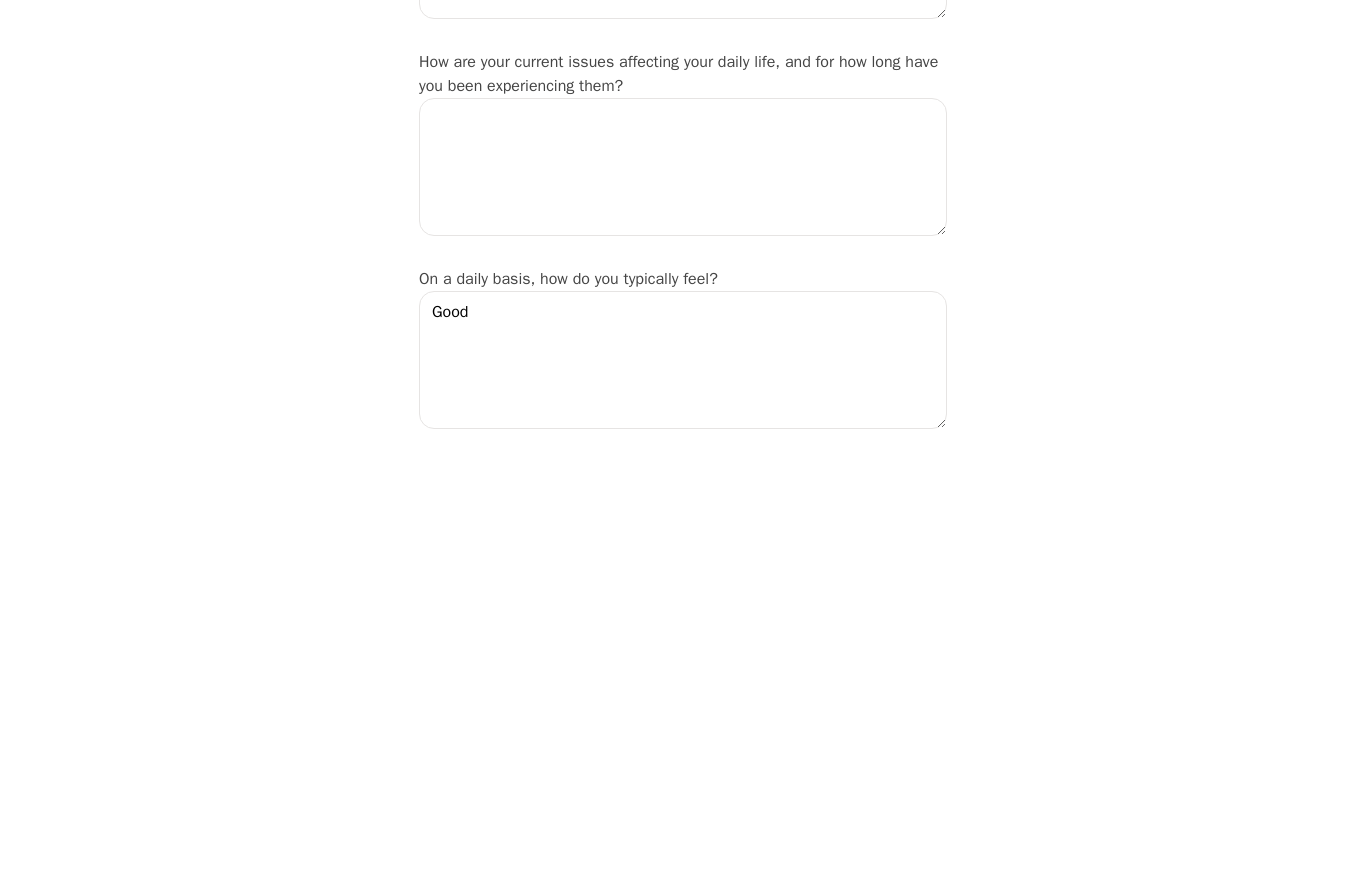 click at bounding box center (683, 602) 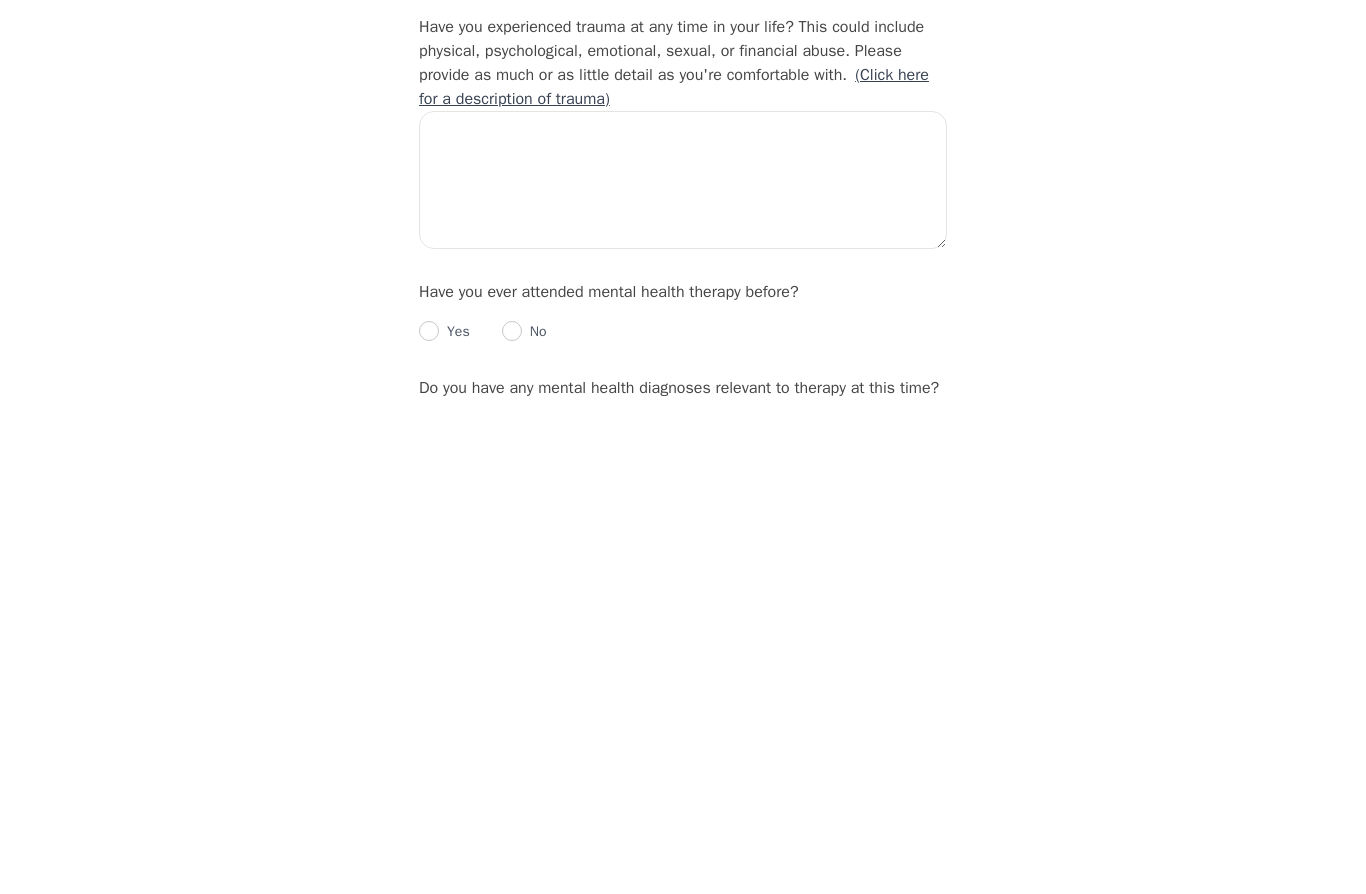 scroll, scrollTop: 1448, scrollLeft: 0, axis: vertical 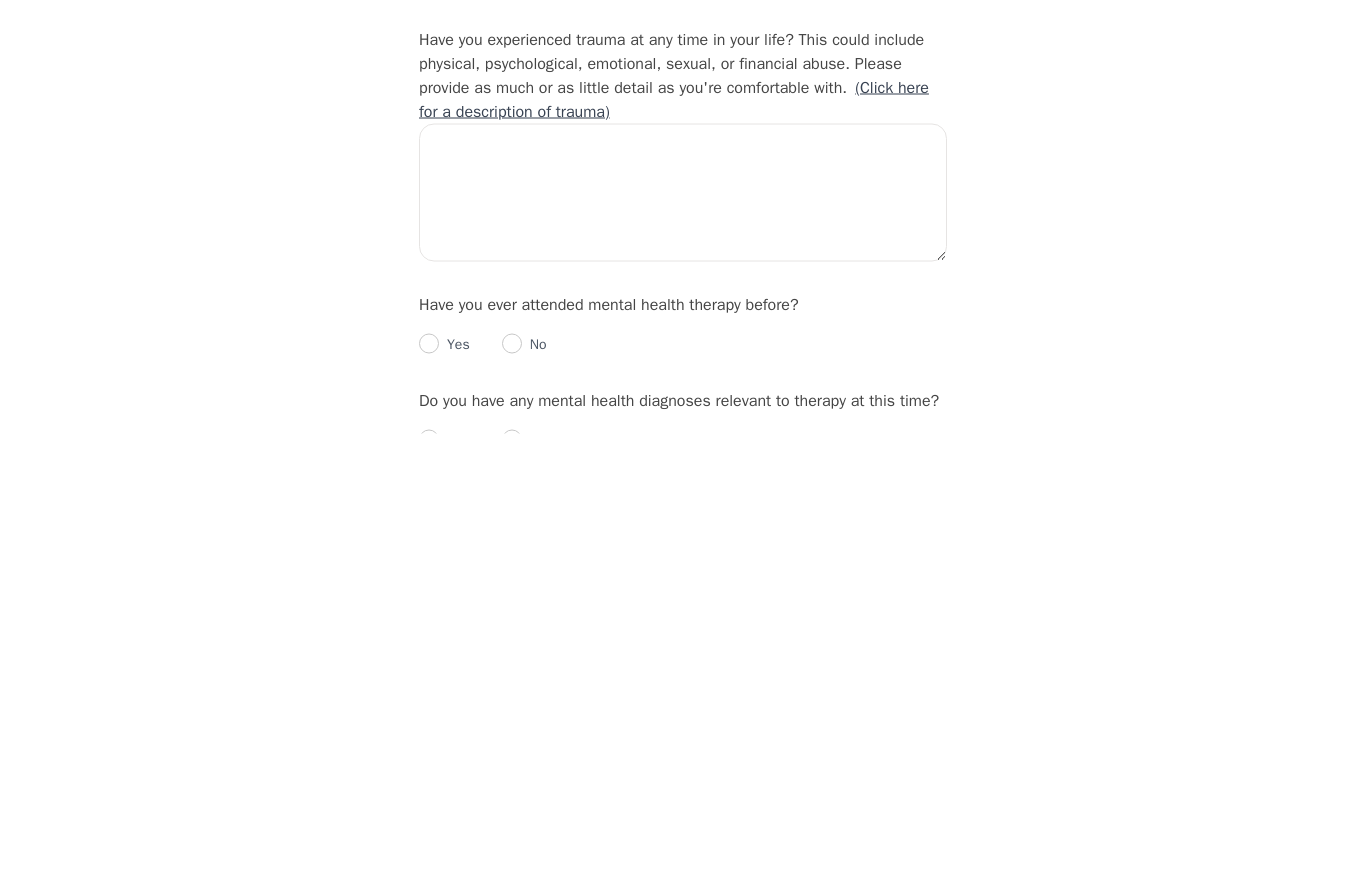 type on "Affects me when we see each other." 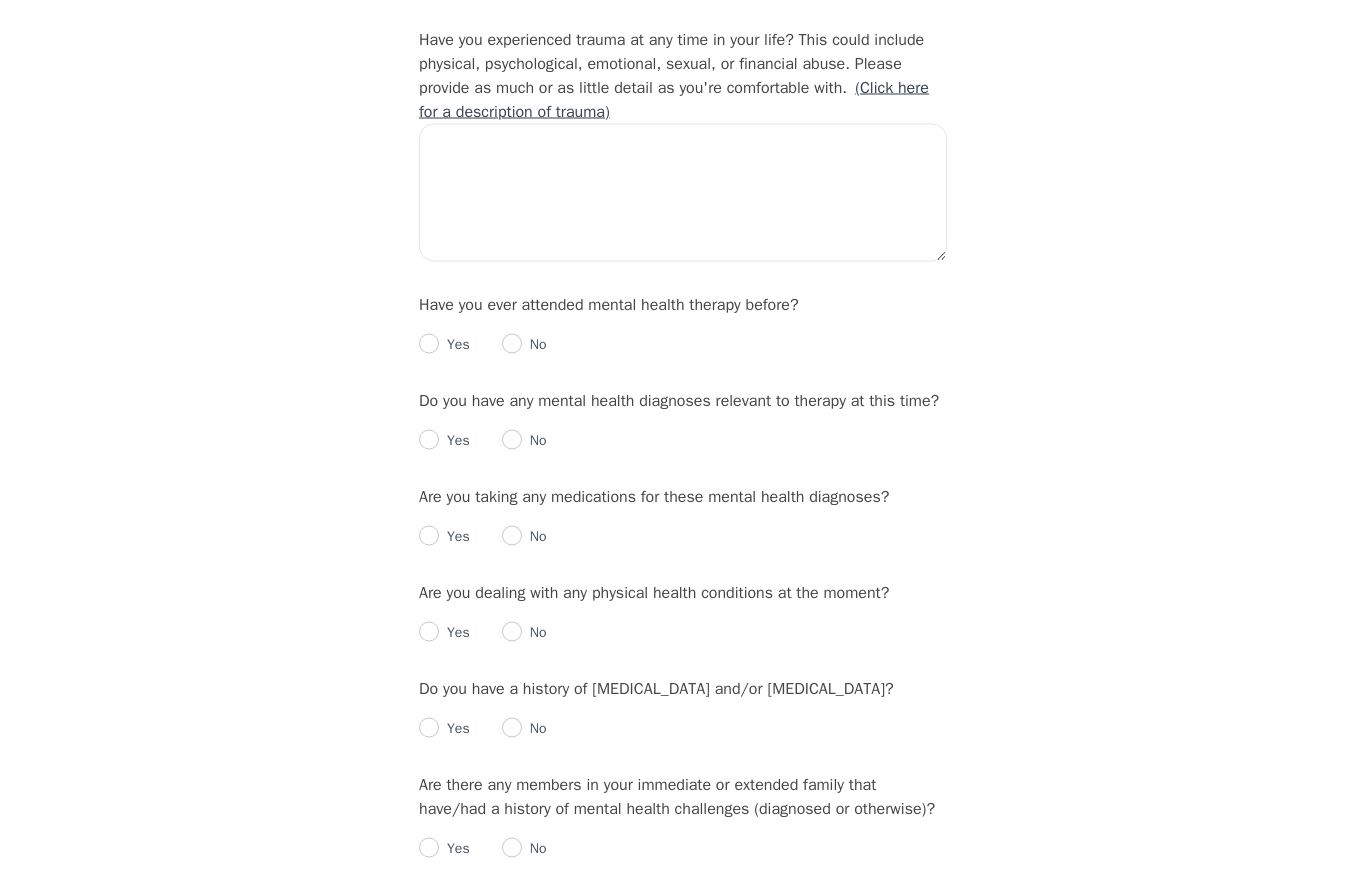 click at bounding box center (429, 344) 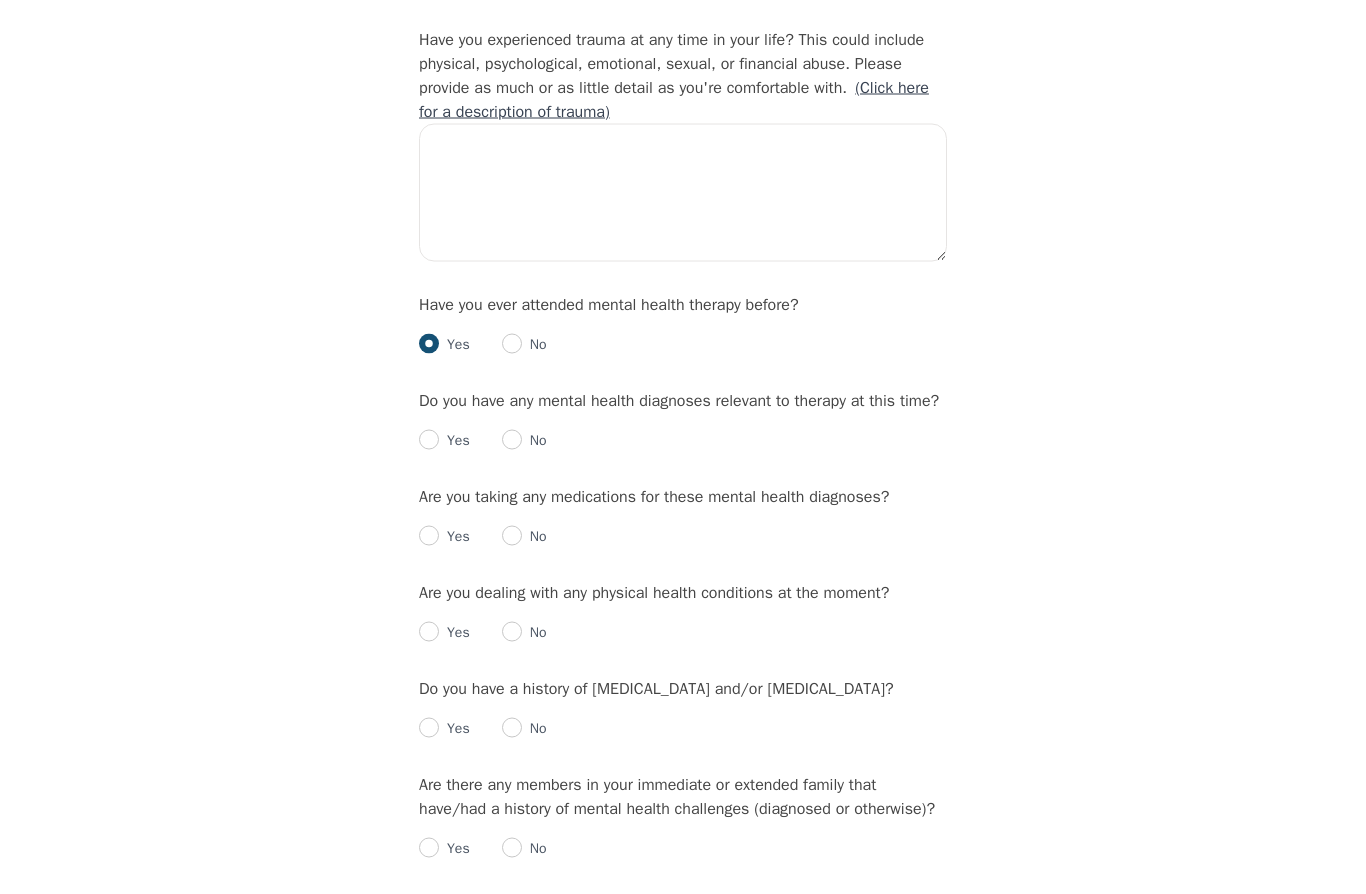 radio on "true" 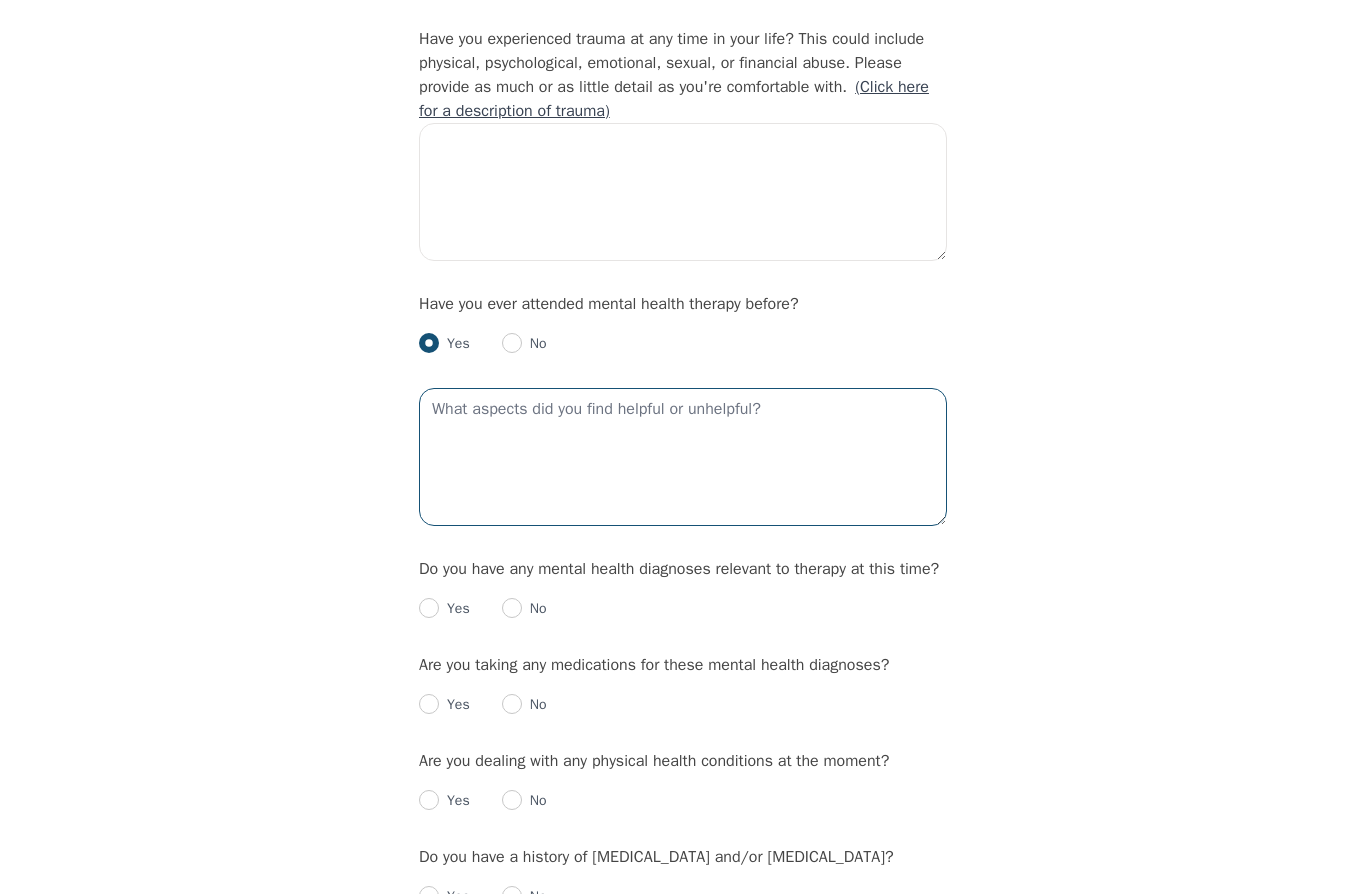 click at bounding box center [683, 457] 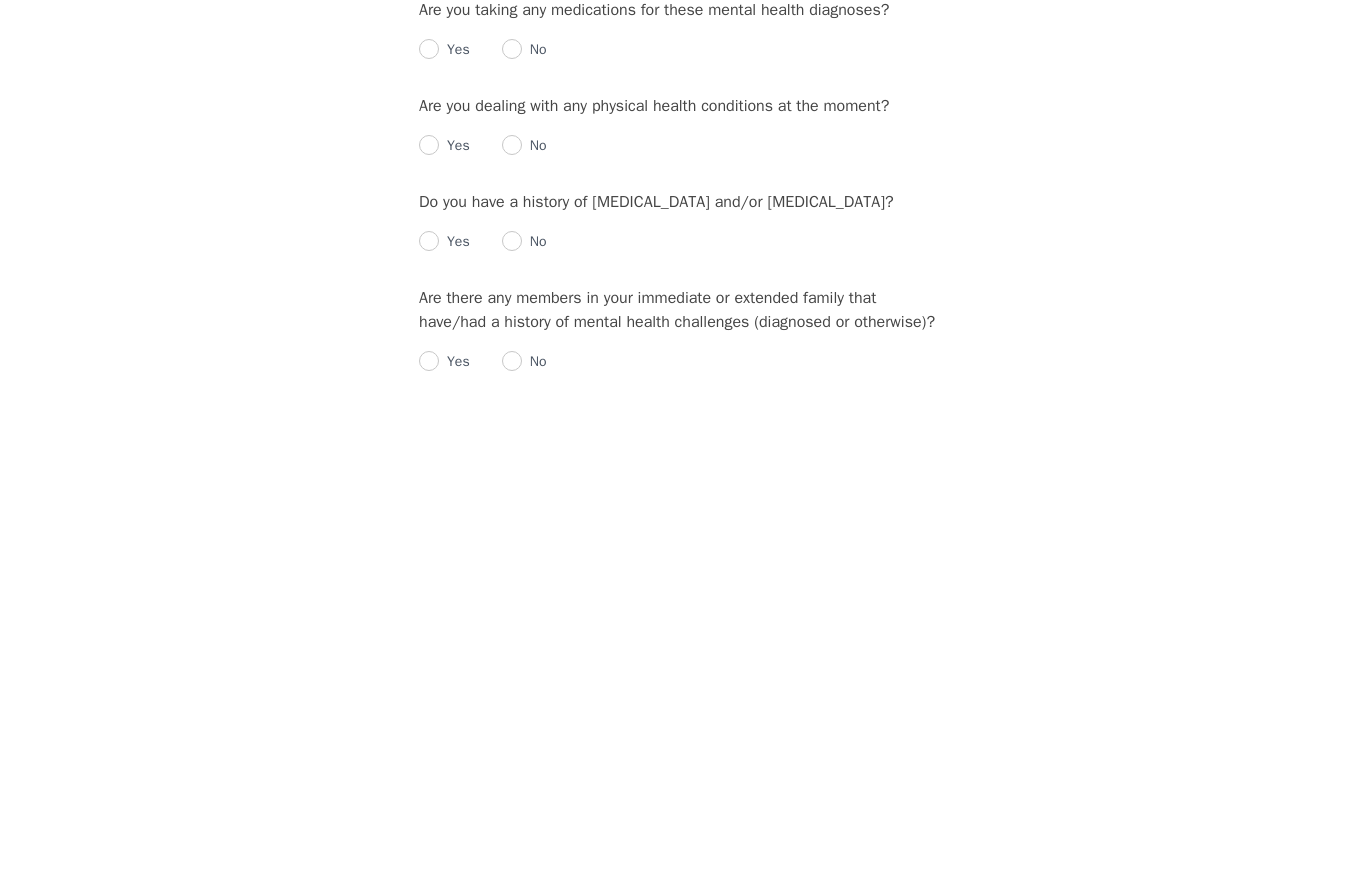 scroll, scrollTop: 2071, scrollLeft: 0, axis: vertical 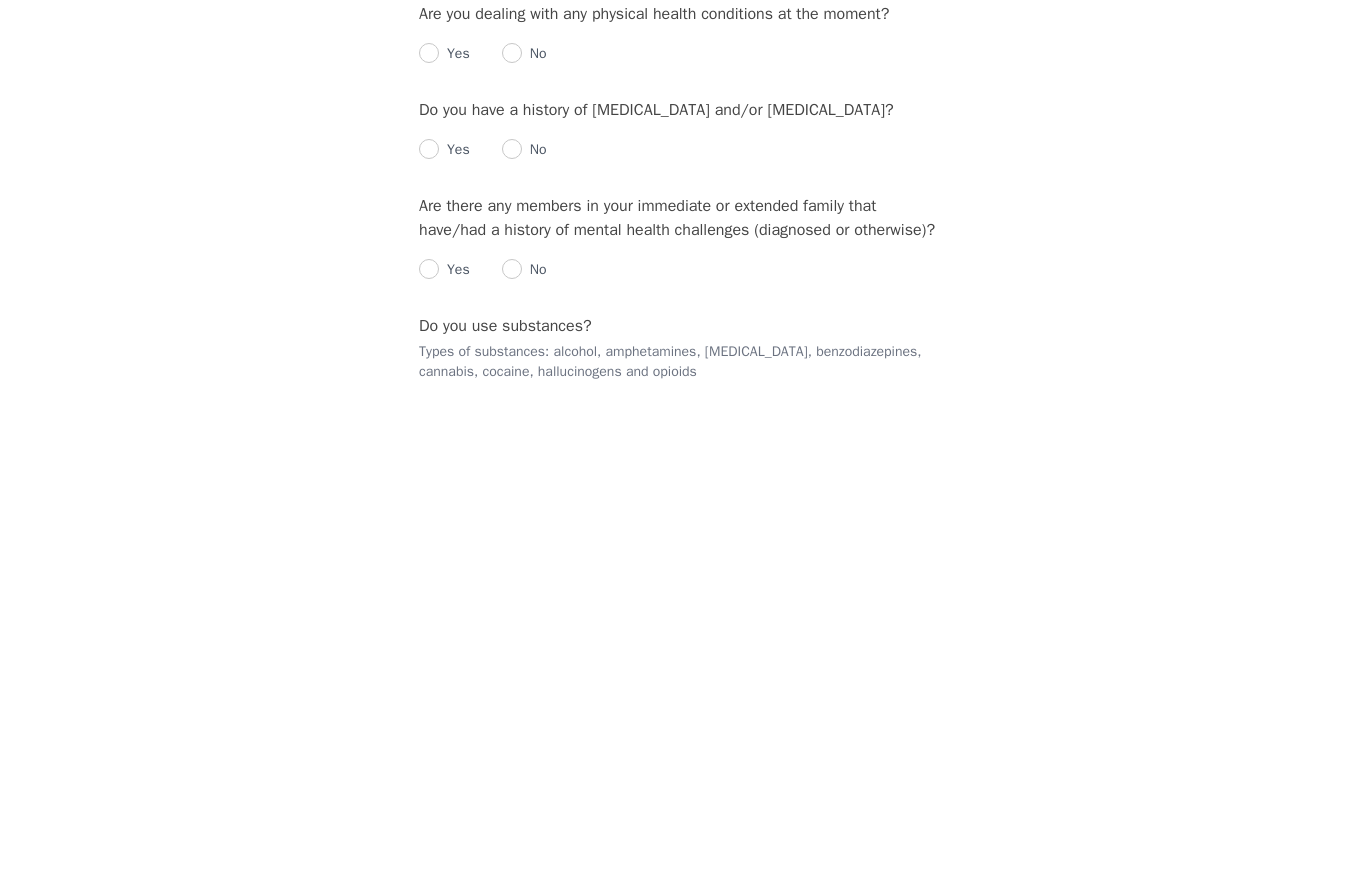 type on "Talk therapy" 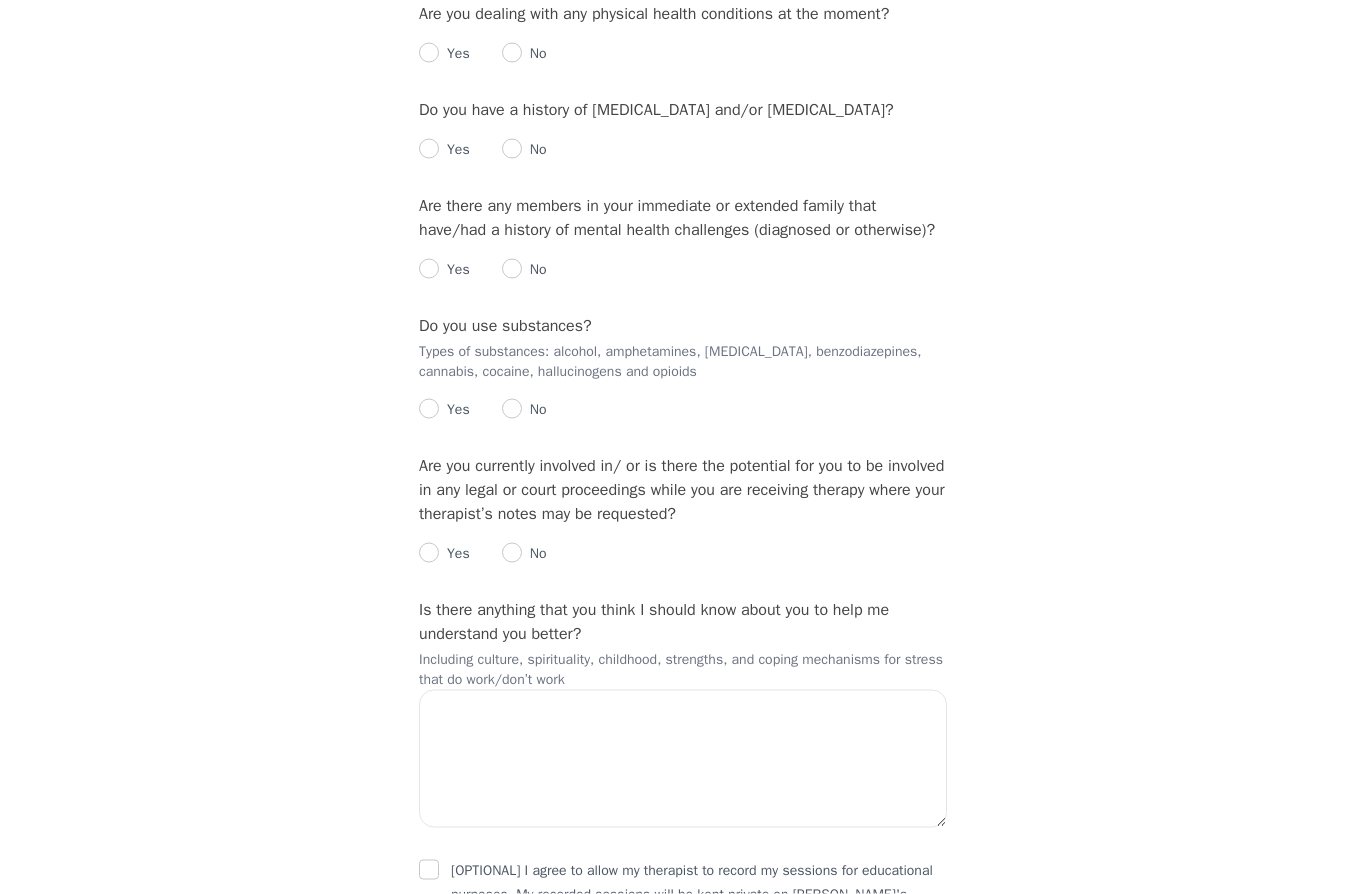 click at bounding box center [512, 149] 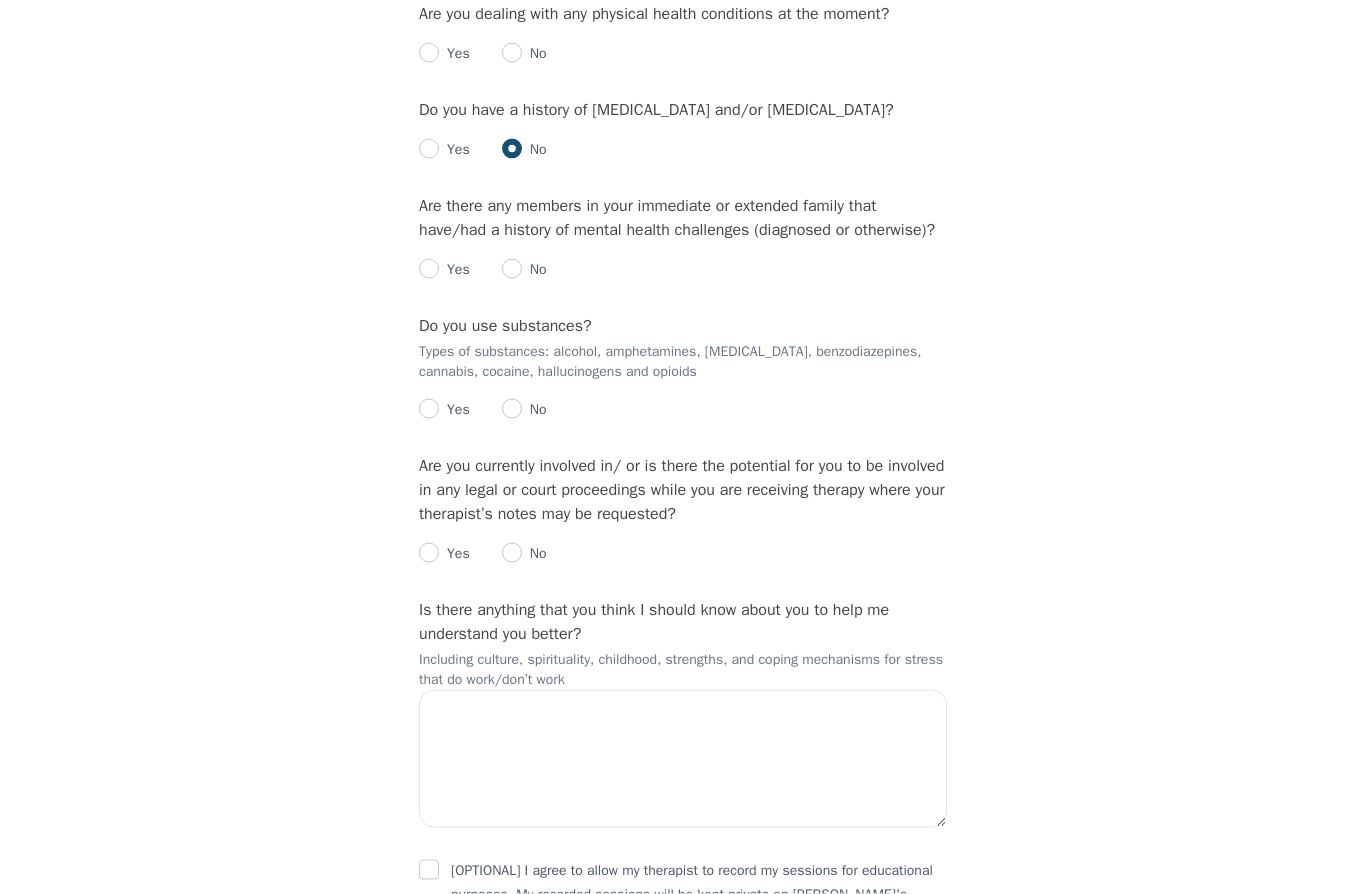 click at bounding box center (512, 53) 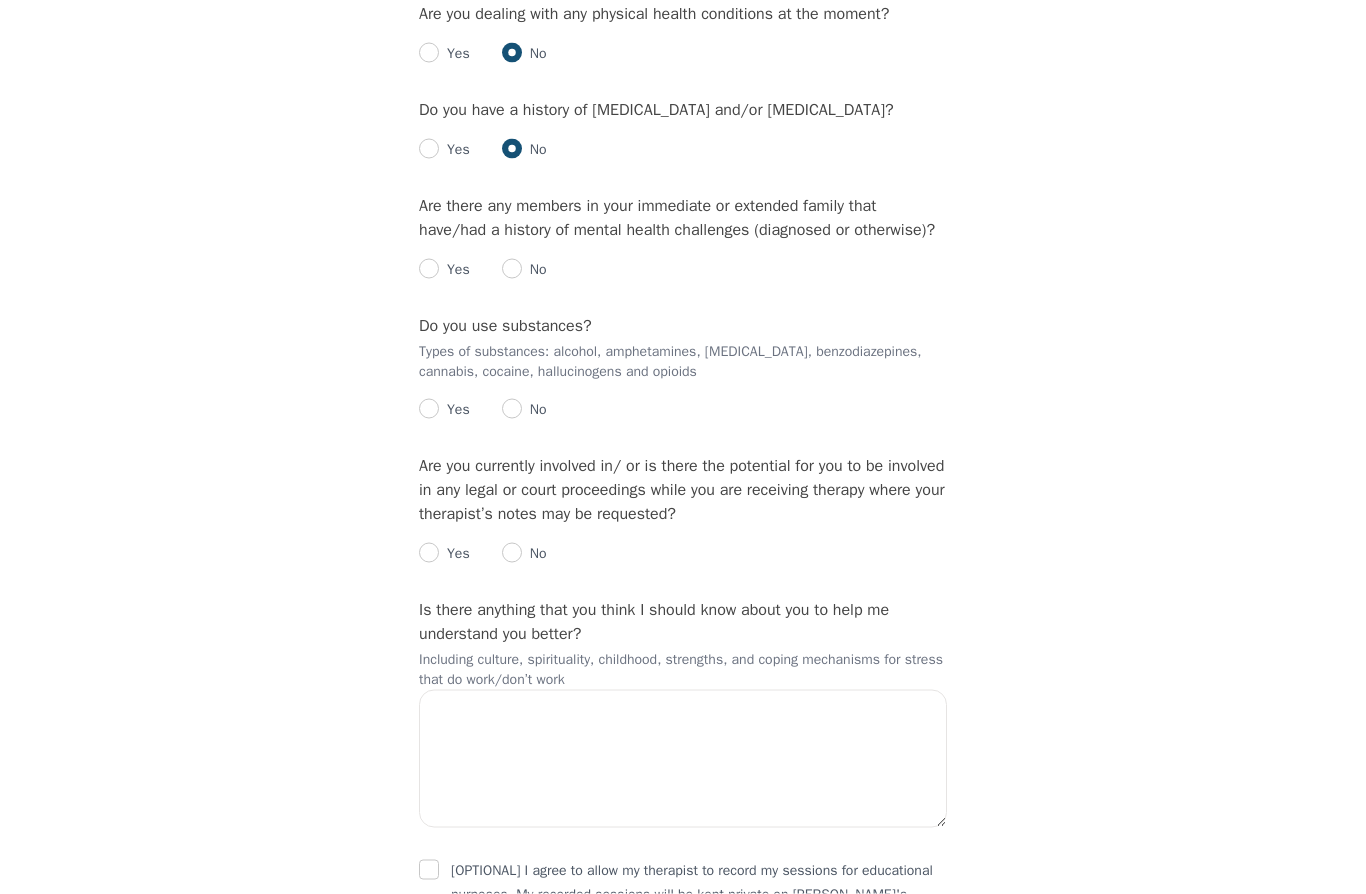 click at bounding box center [512, 409] 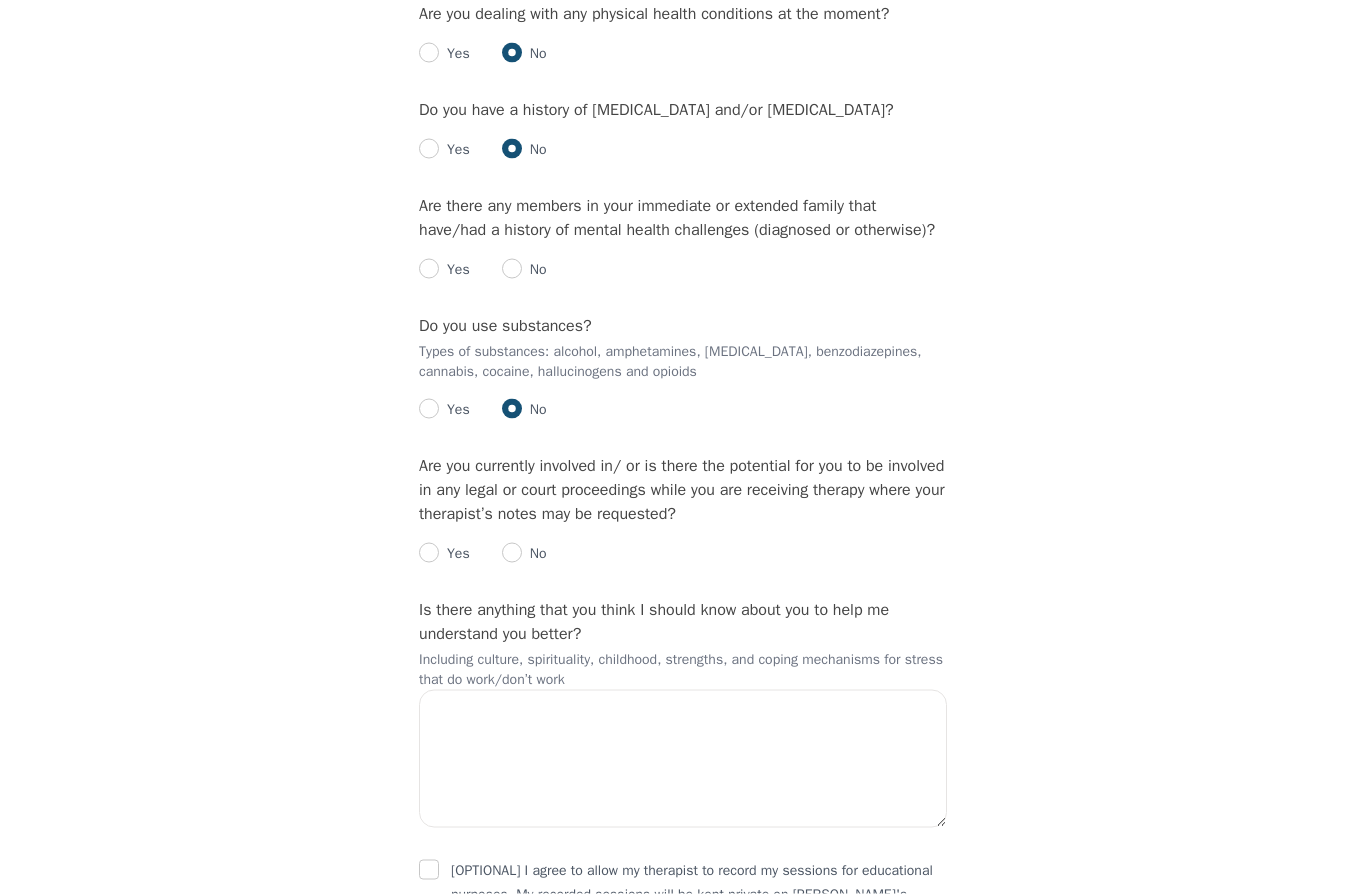 radio on "true" 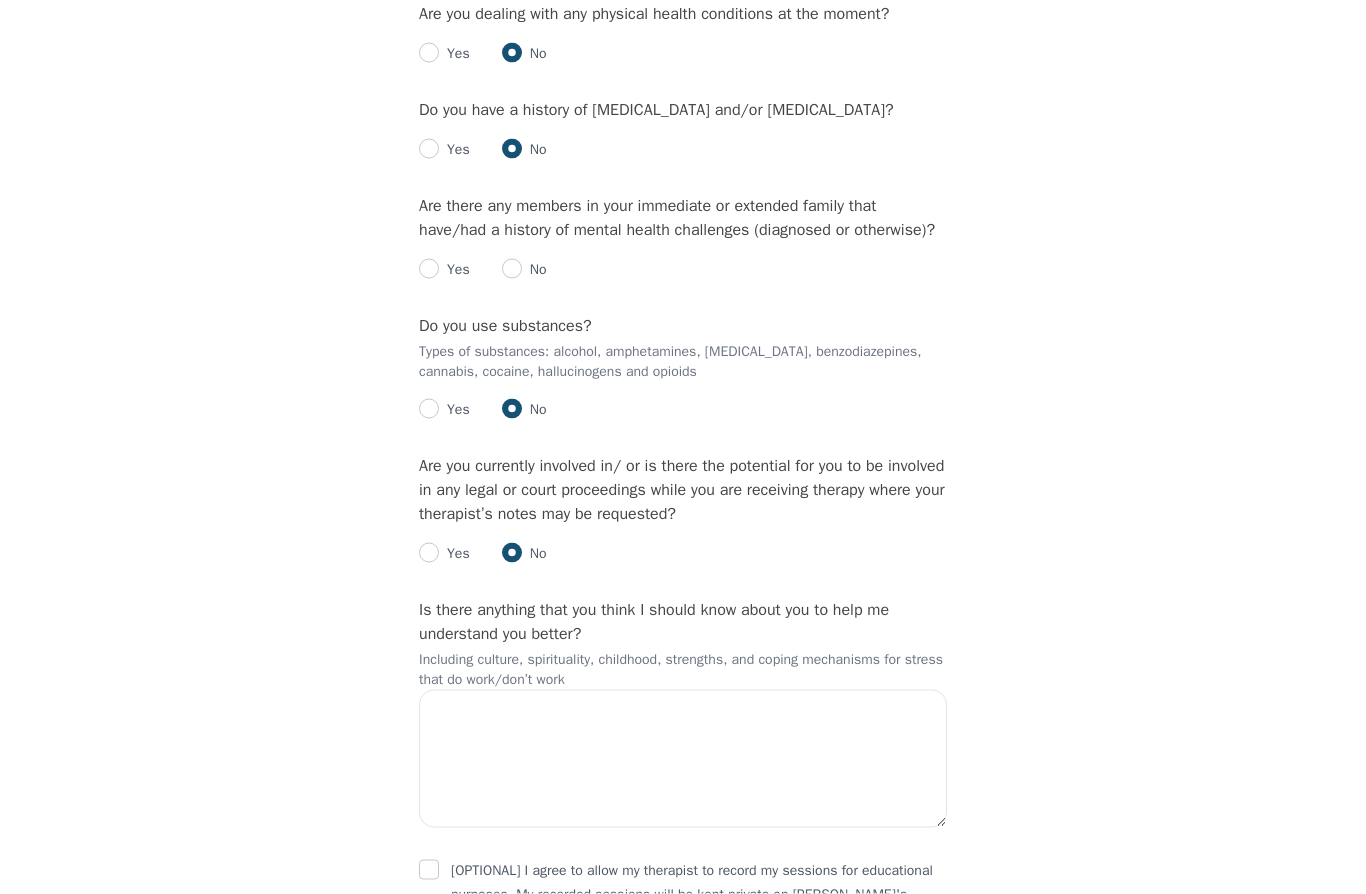 radio on "true" 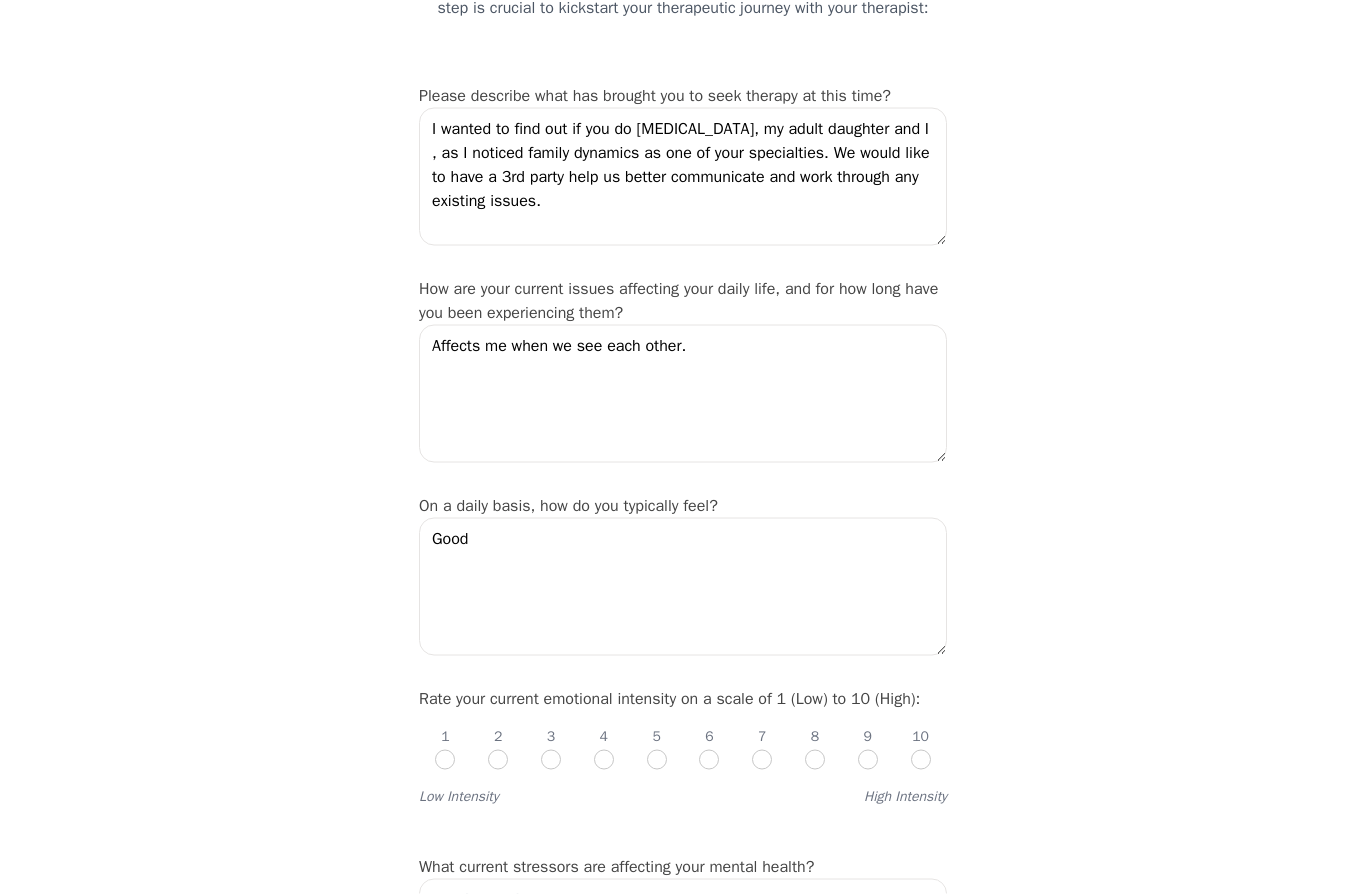 scroll, scrollTop: 209, scrollLeft: 0, axis: vertical 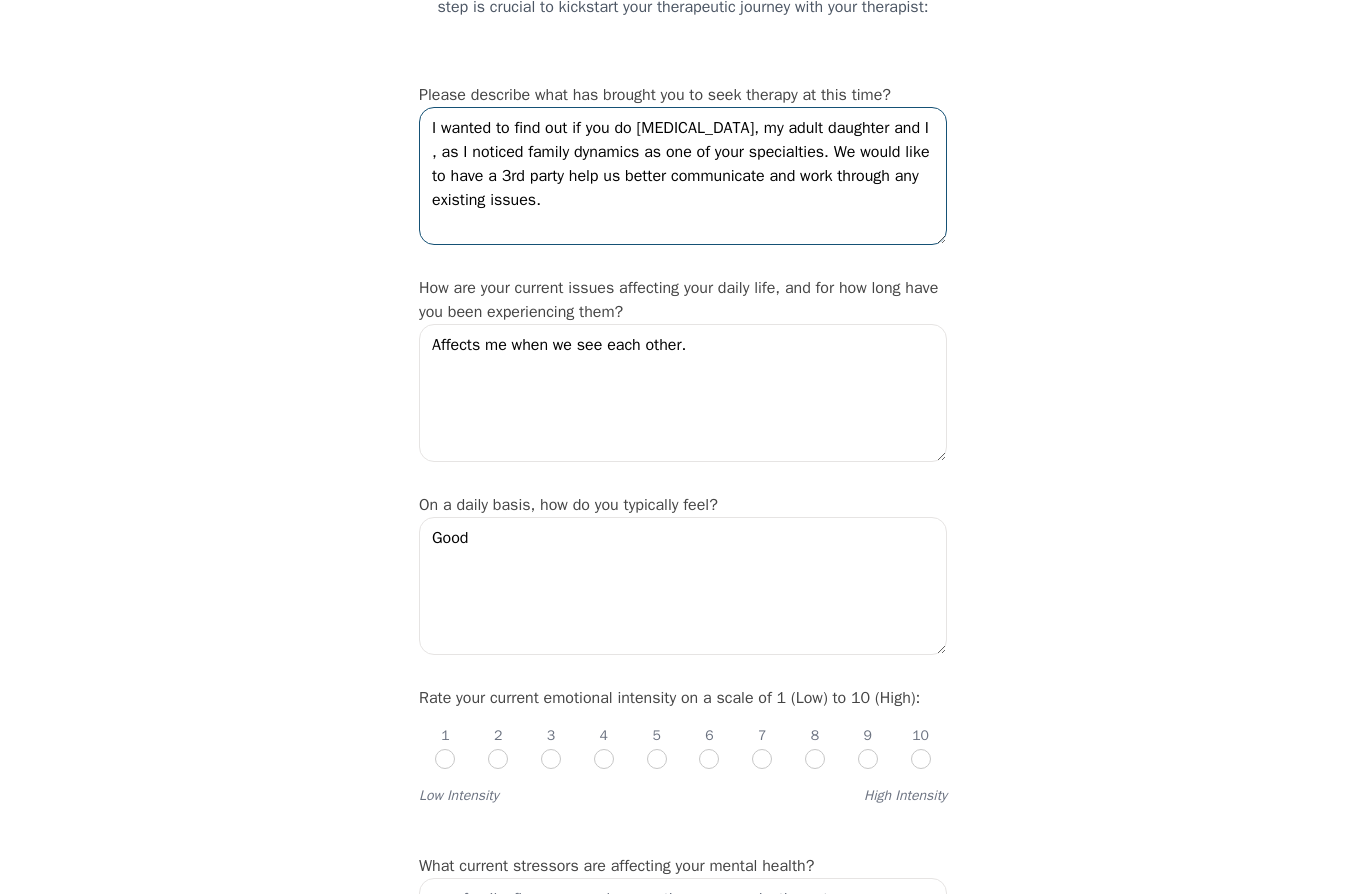 click on "I wanted to find out if you do [MEDICAL_DATA], my adult daughter and I , as I noticed family dynamics as one of your specialties. We would like to have a 3rd party help us better communicate and work through any existing issues." at bounding box center (683, 176) 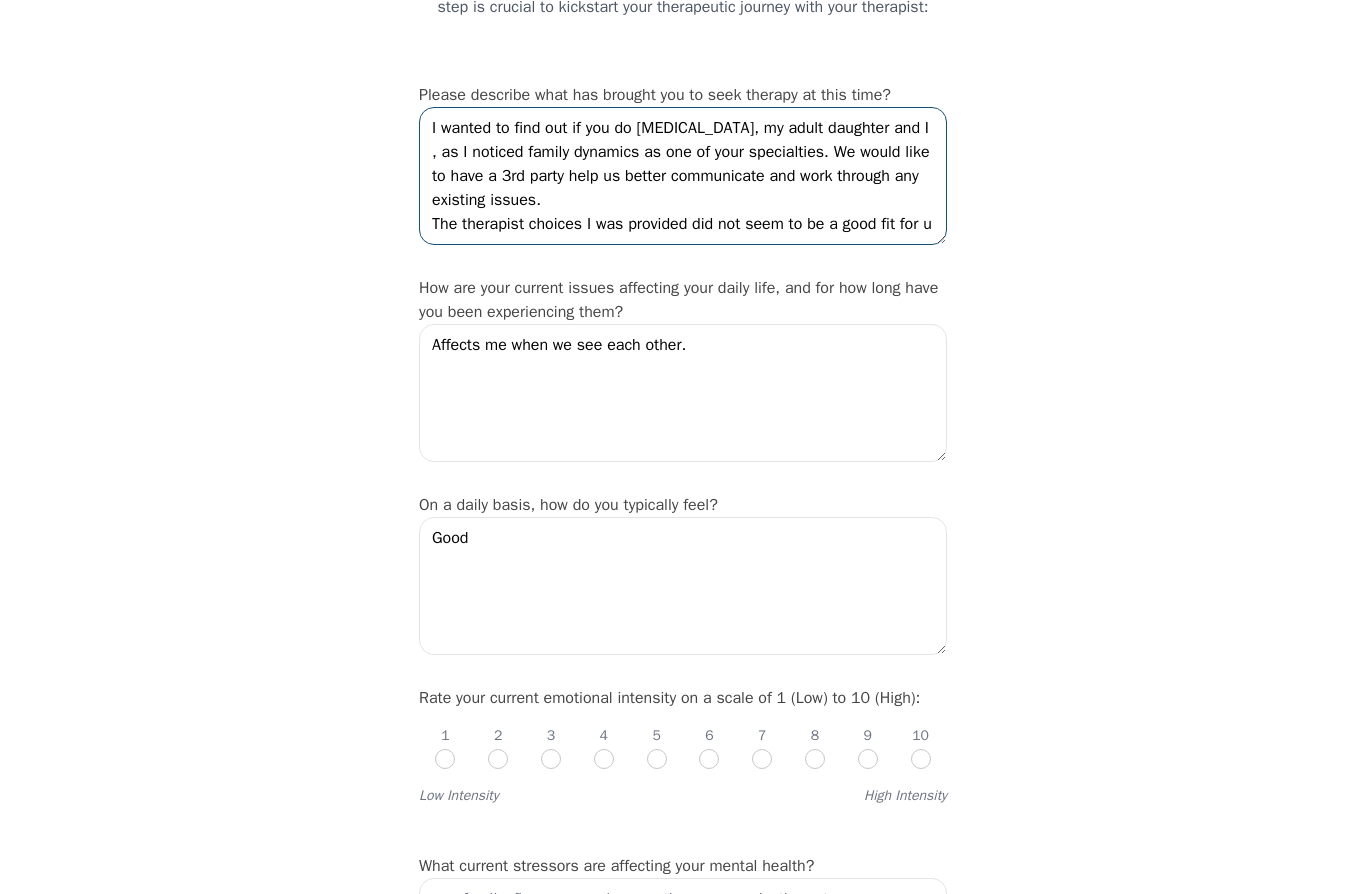 scroll, scrollTop: 14, scrollLeft: 0, axis: vertical 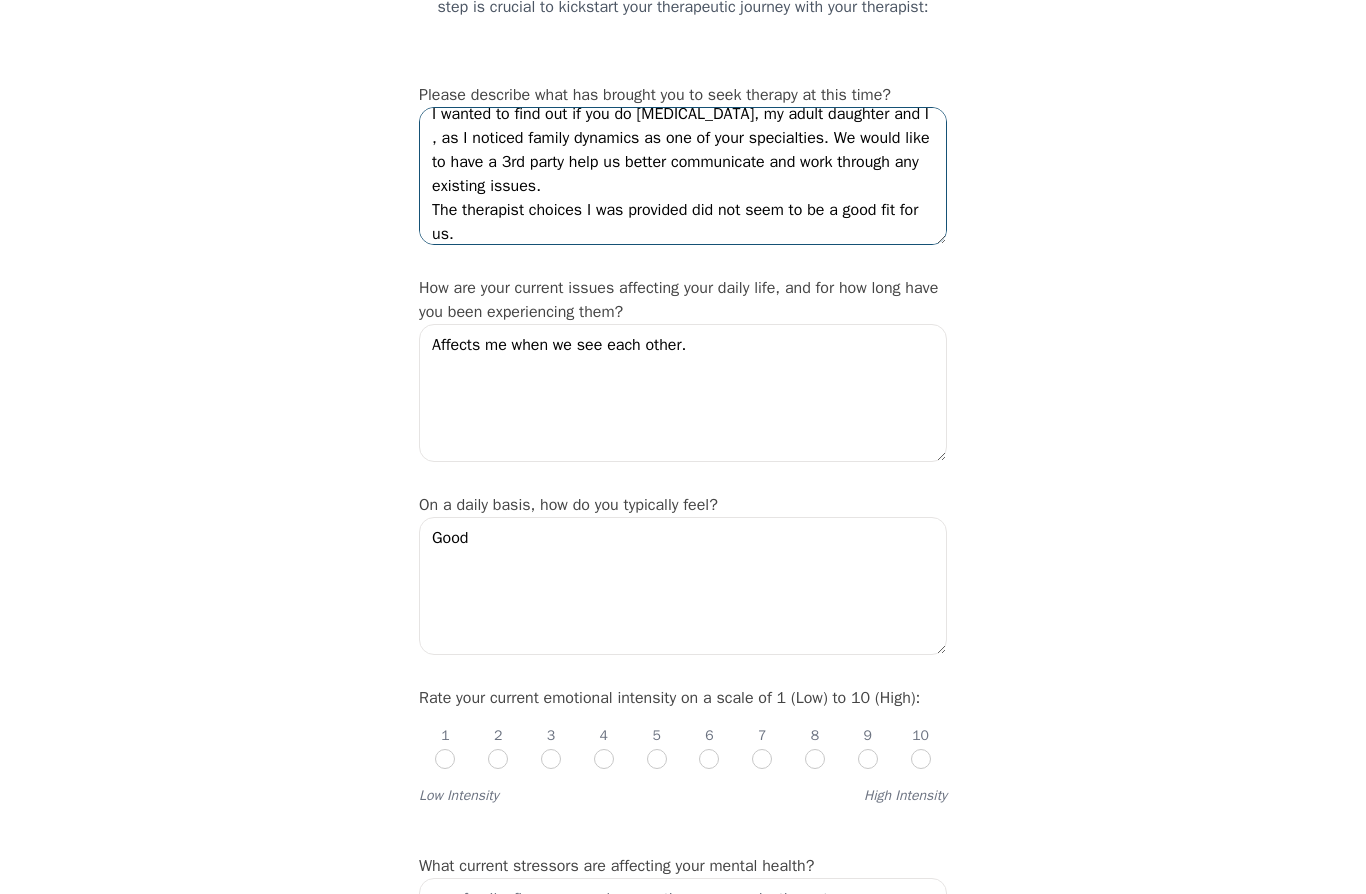 click on "I wanted to find out if you do [MEDICAL_DATA], my adult daughter and I , as I noticed family dynamics as one of your specialties. We would like to have a 3rd party help us better communicate and work through any existing issues.
The therapist choices I was provided did not seem to be a good fit for us." at bounding box center (683, 176) 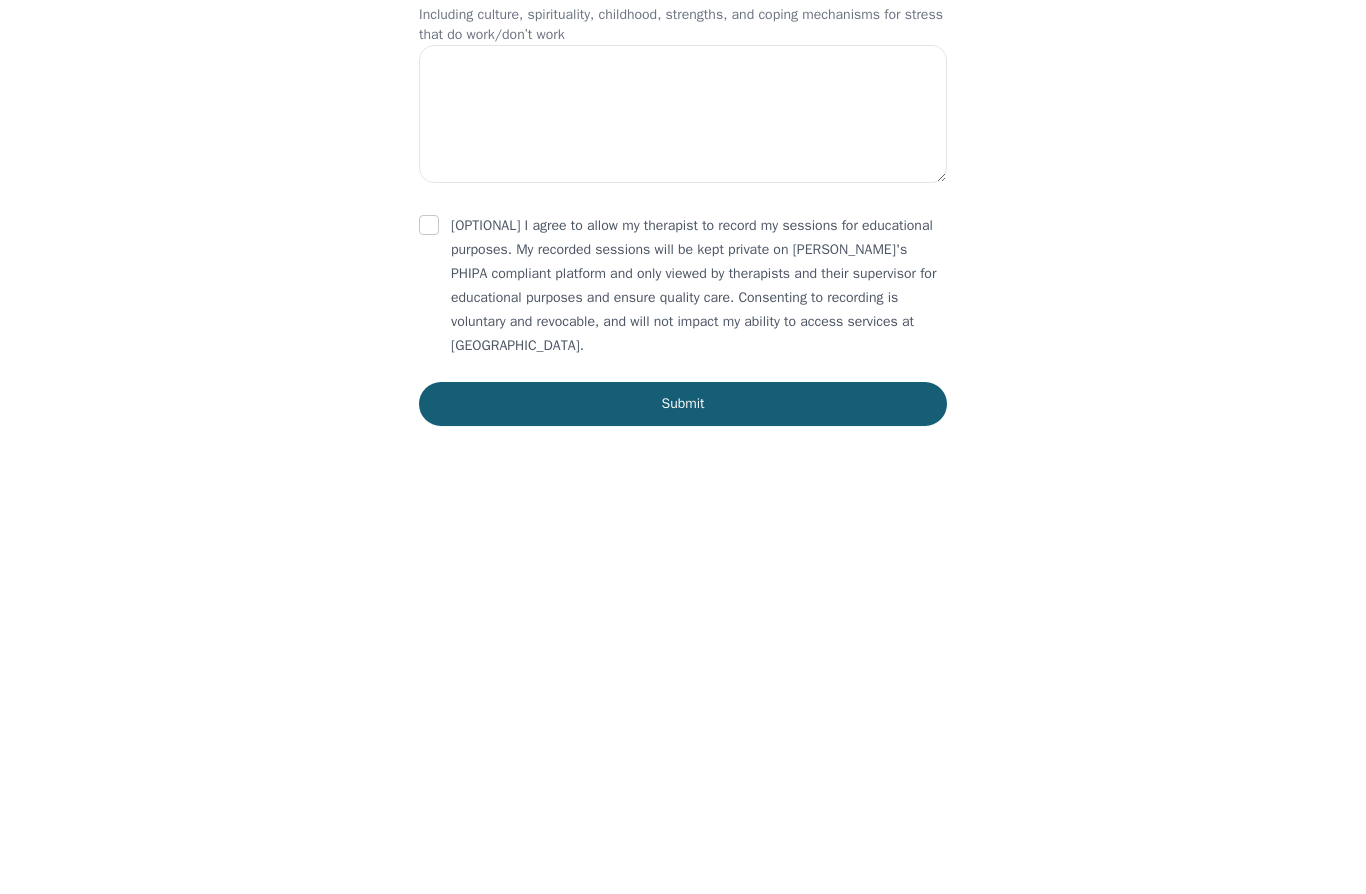 scroll, scrollTop: 2978, scrollLeft: 0, axis: vertical 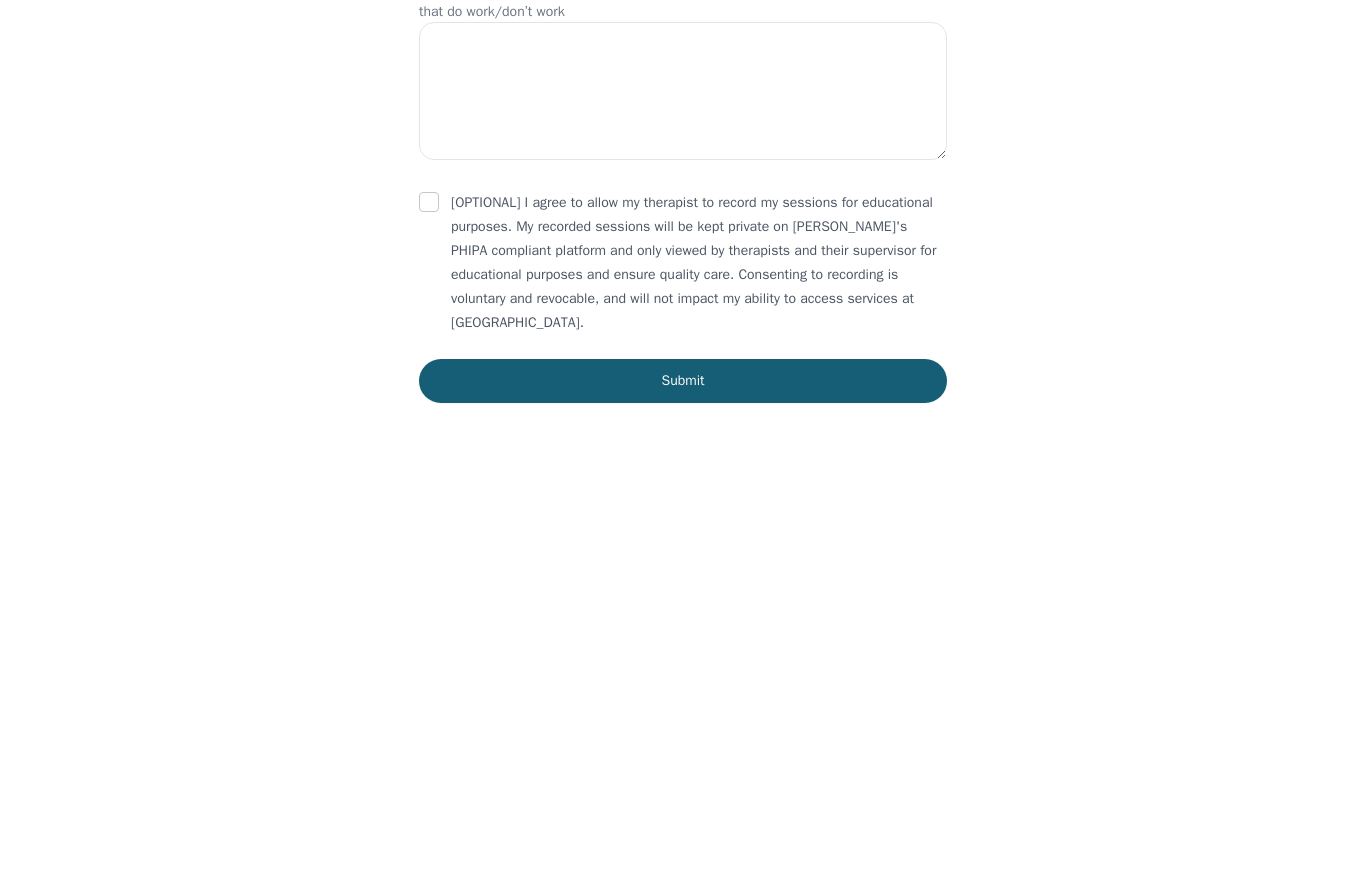 type on "I wanted to find out if you do [MEDICAL_DATA], my adult daughter and I , as I noticed family dynamics as one of your specialties. We would like to have a 3rd party help us better communicate and work through any existing issues.
The current available therapist choices I was provided did not seem to be a good fit for us." 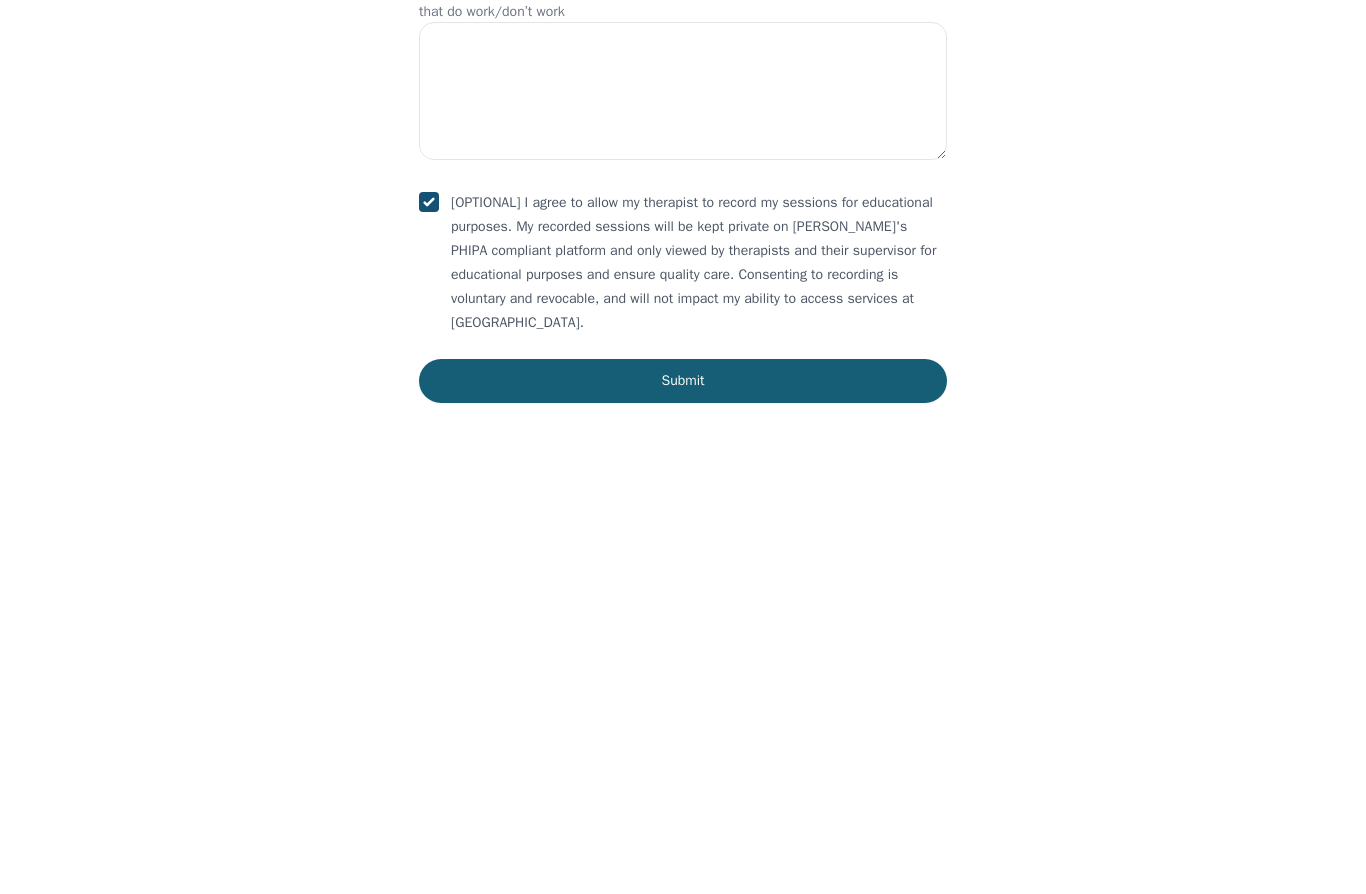 scroll, scrollTop: 2891, scrollLeft: 0, axis: vertical 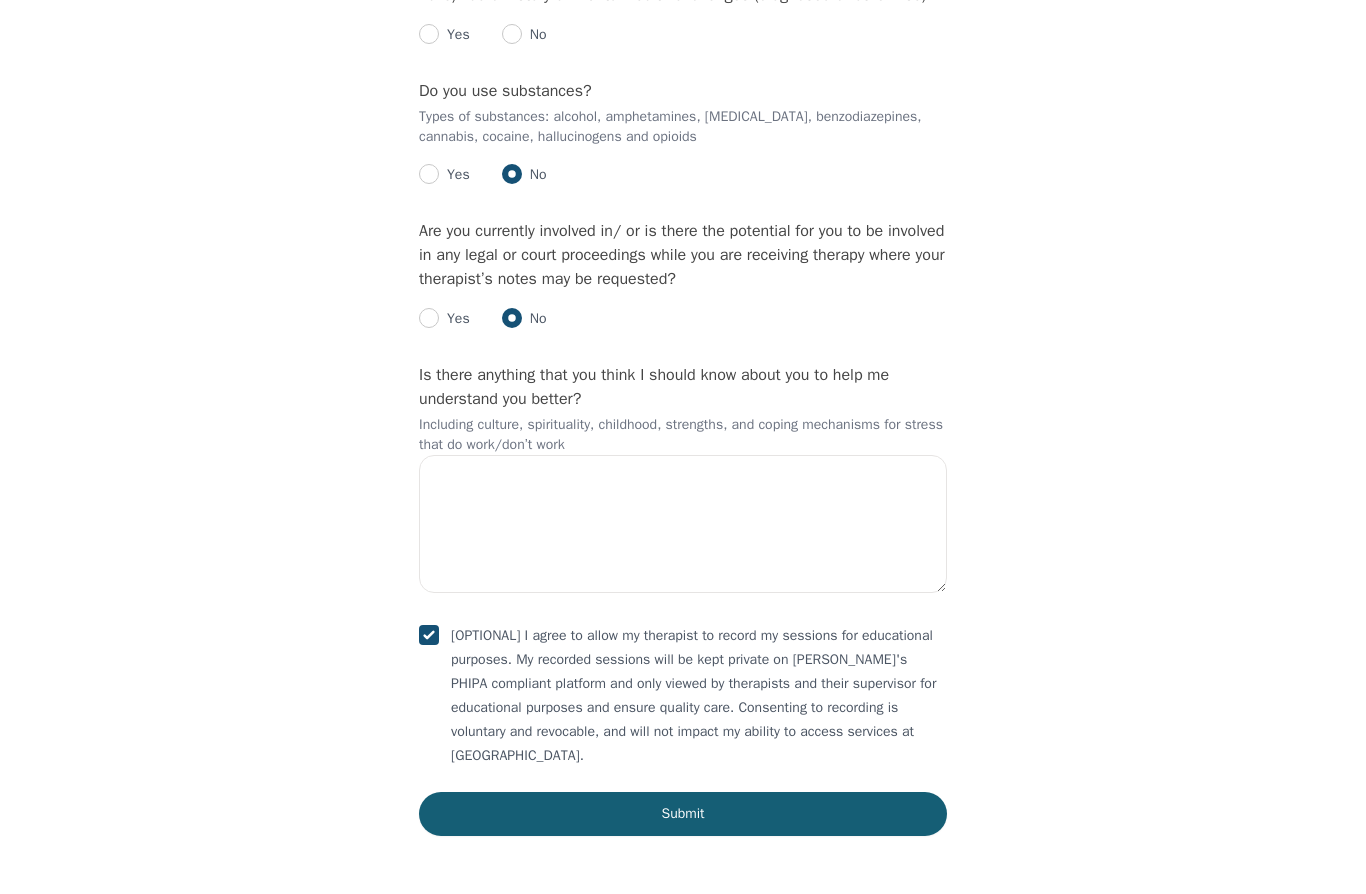 click on "Submit" at bounding box center [683, 814] 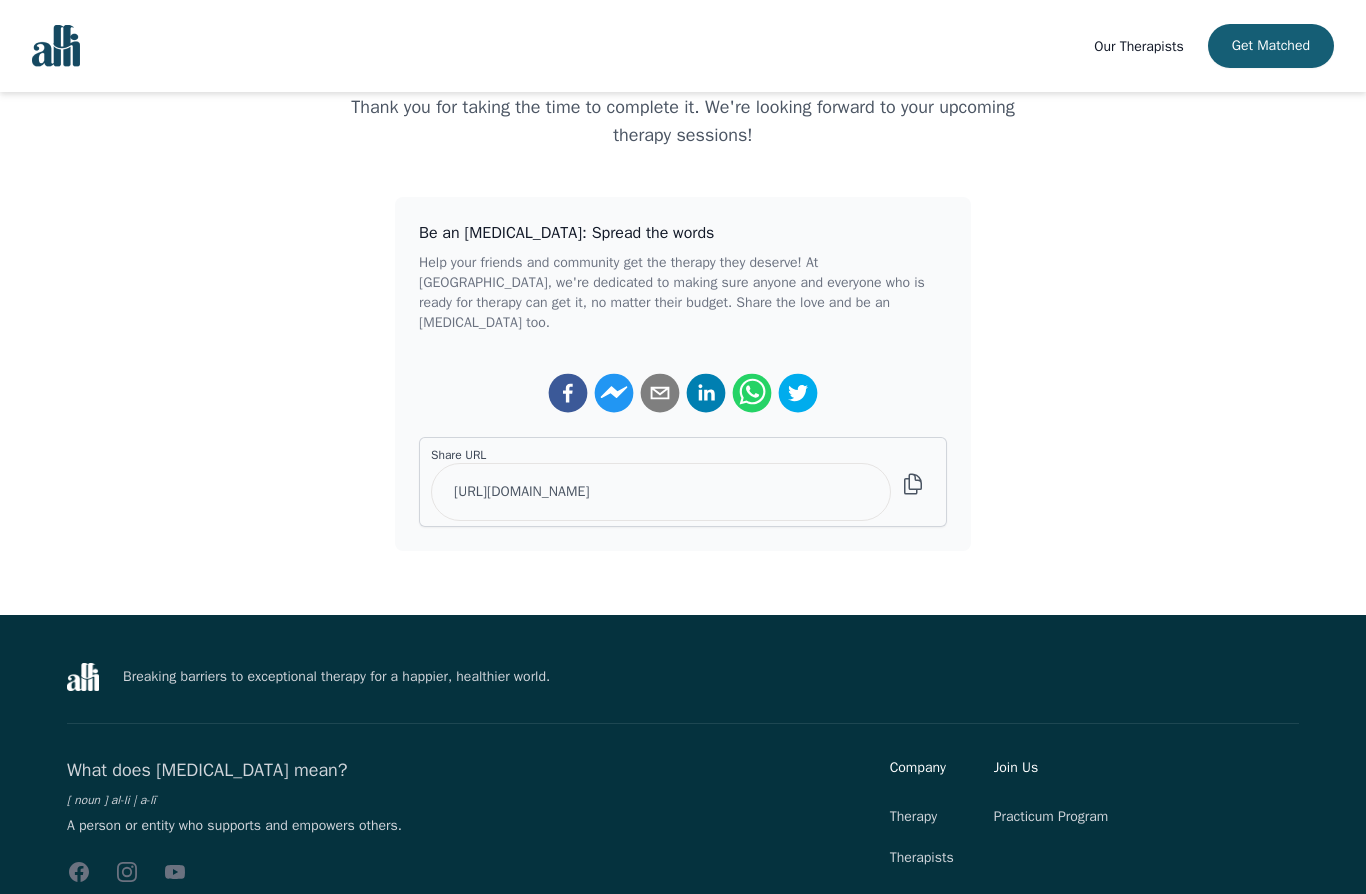 scroll, scrollTop: 0, scrollLeft: 0, axis: both 